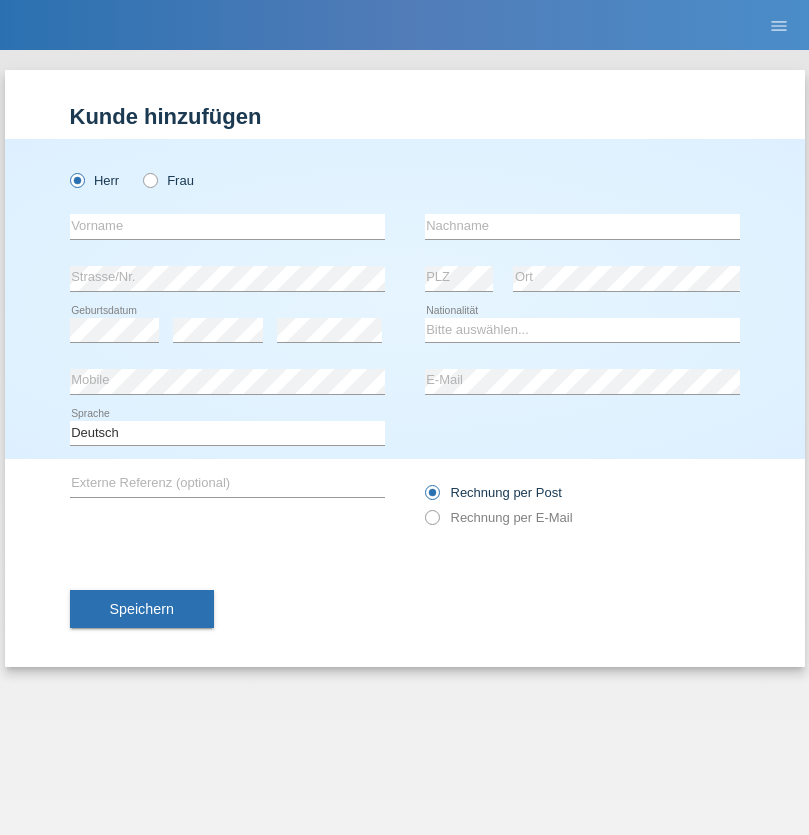 scroll, scrollTop: 0, scrollLeft: 0, axis: both 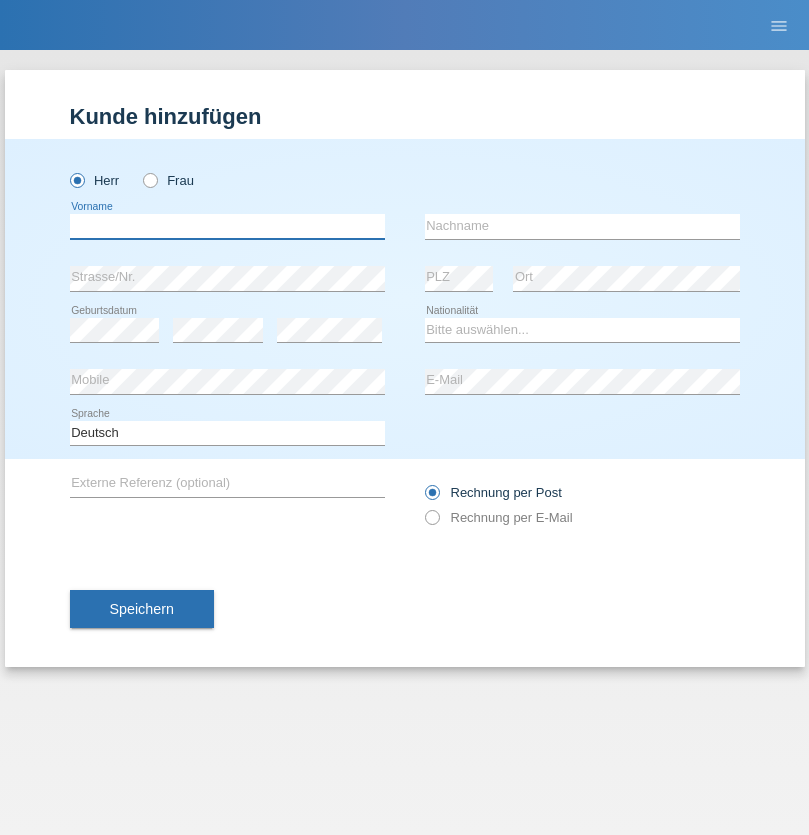 click at bounding box center (227, 226) 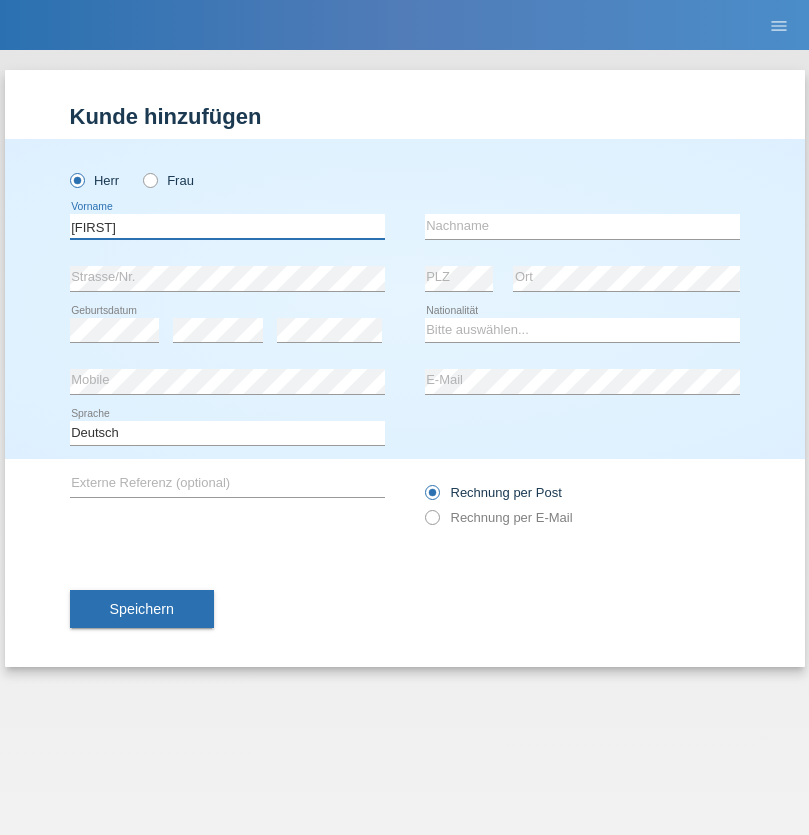 type on "Thomas" 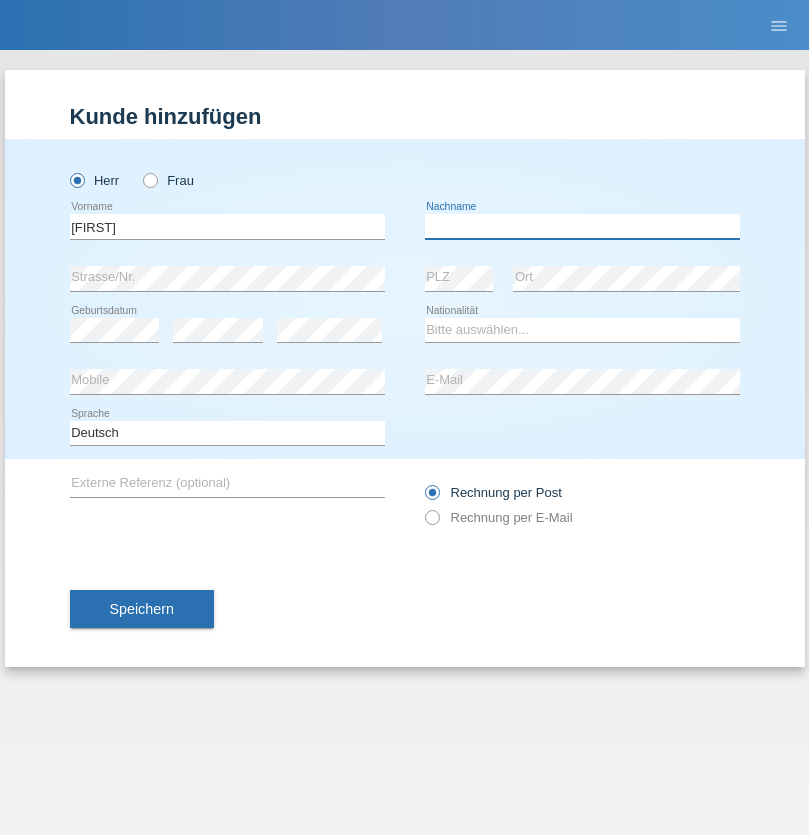 click at bounding box center (582, 226) 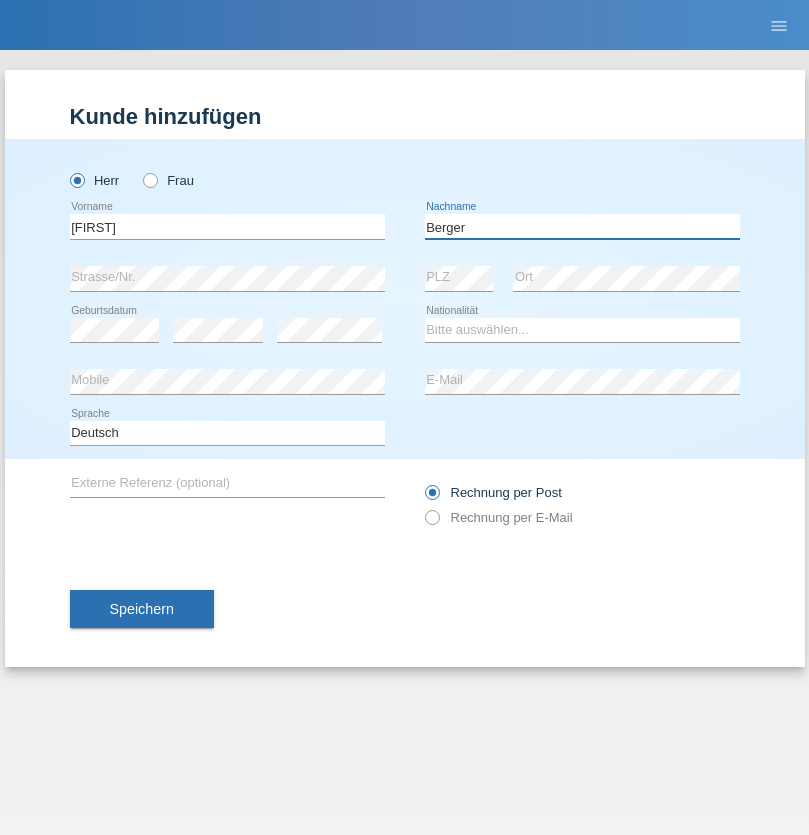 type on "Berger" 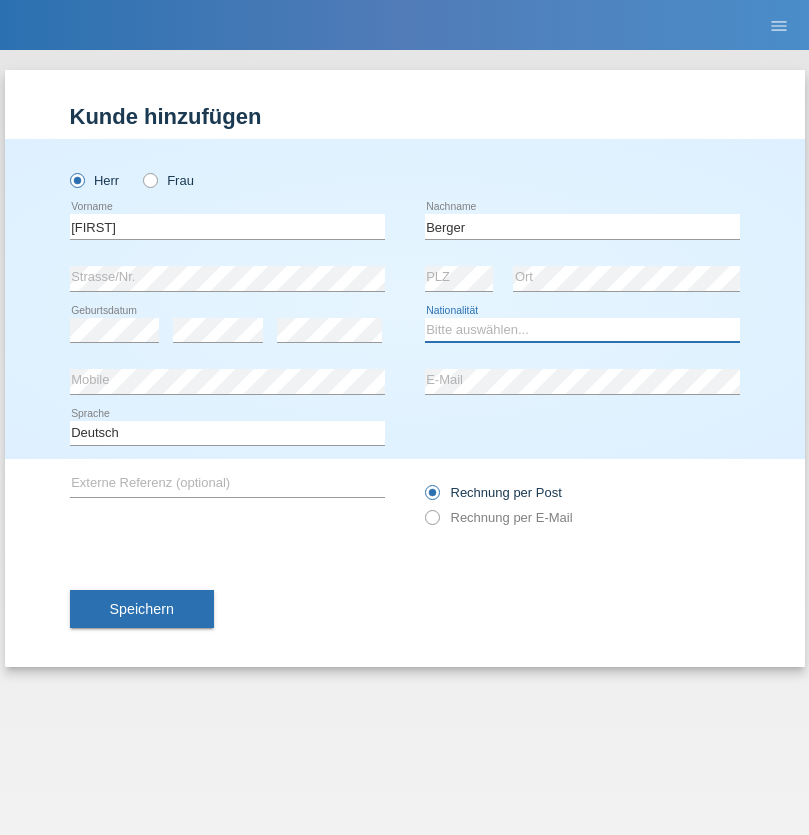 select on "CH" 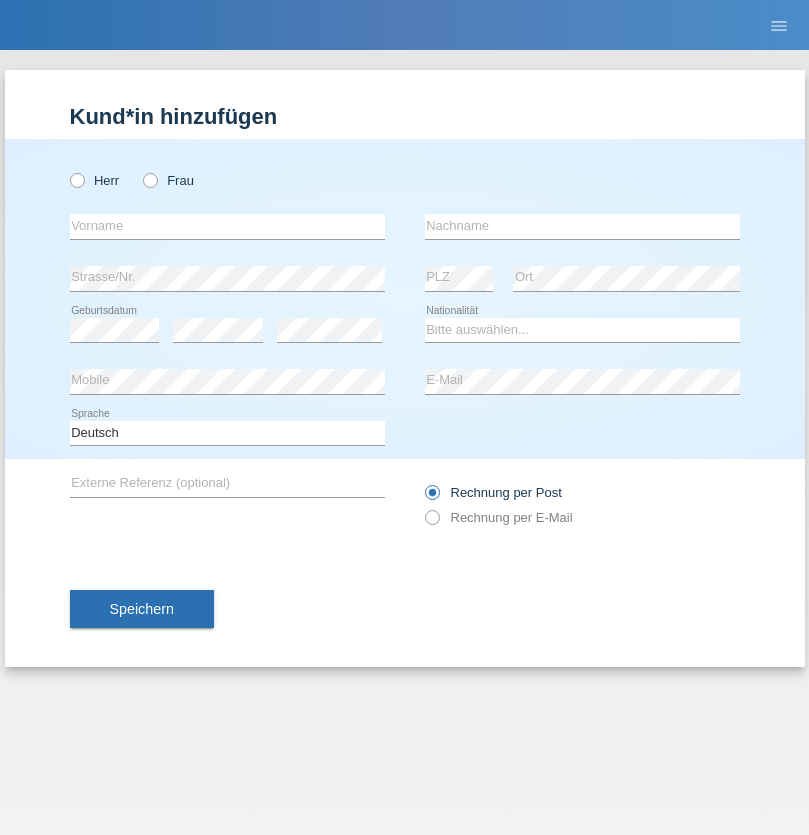 scroll, scrollTop: 0, scrollLeft: 0, axis: both 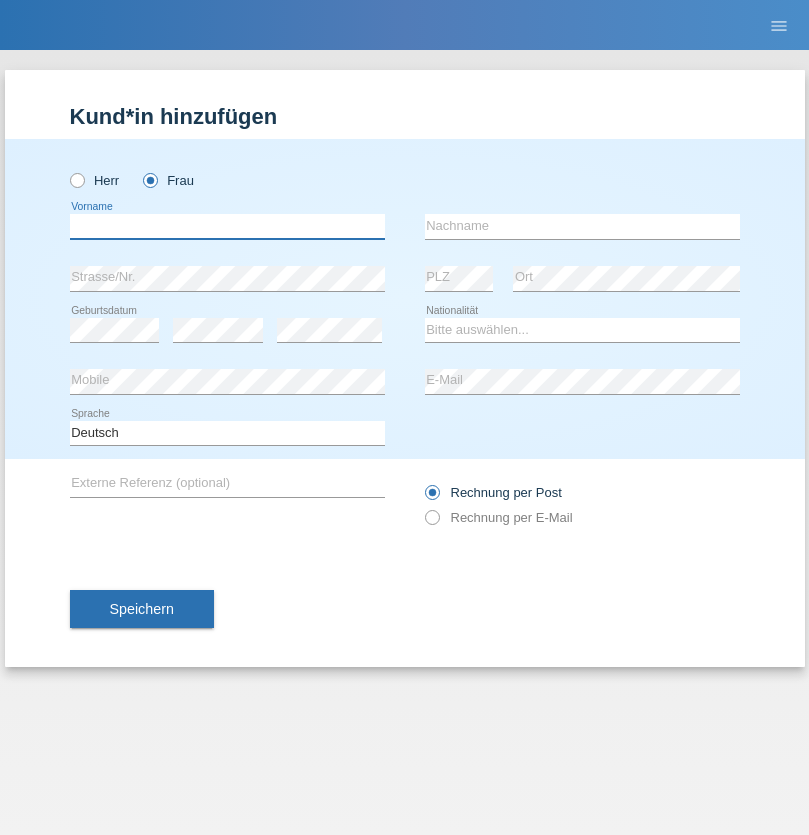click at bounding box center [227, 226] 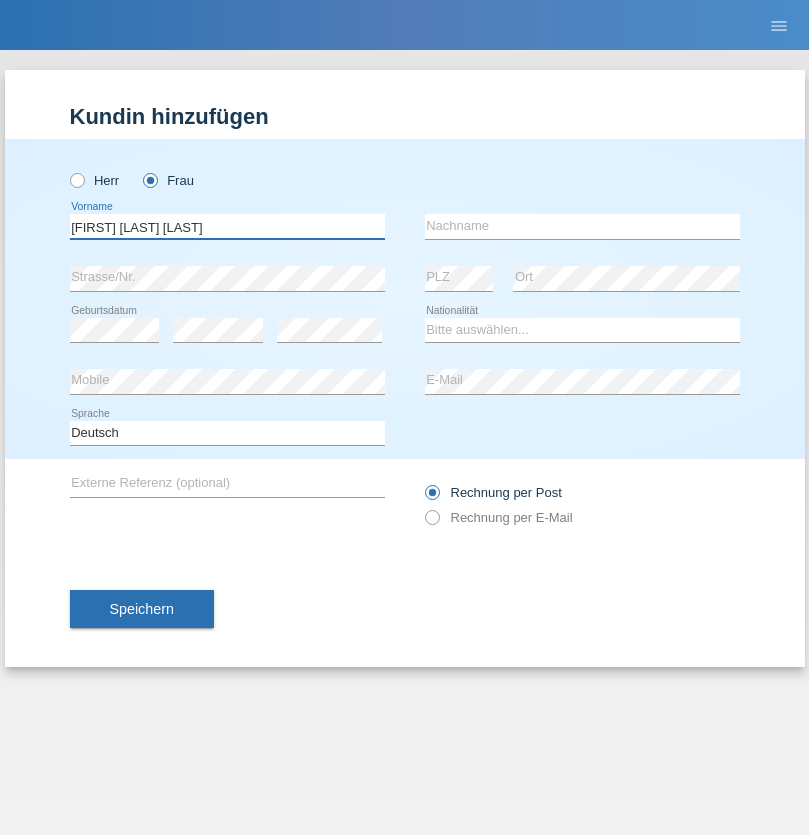 type on "Teixeira da Silva Moço" 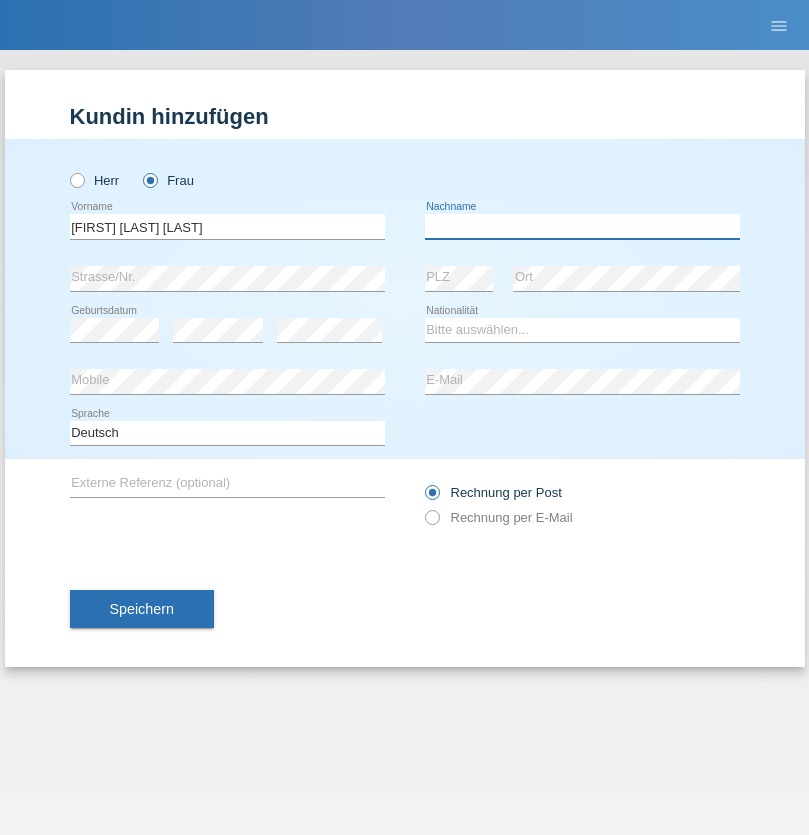 click at bounding box center (582, 226) 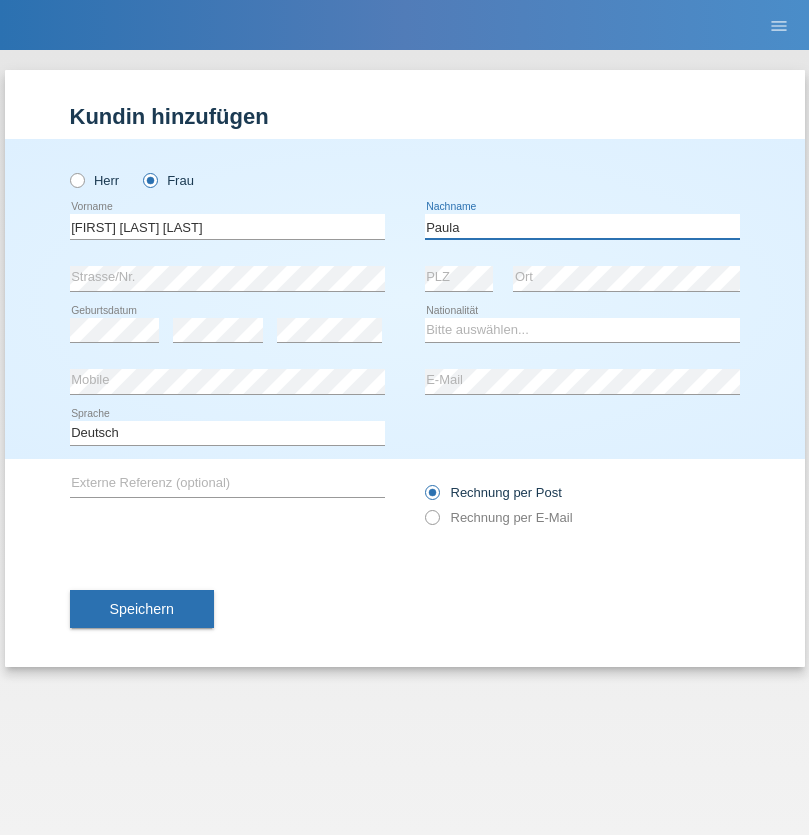 type on "Paula" 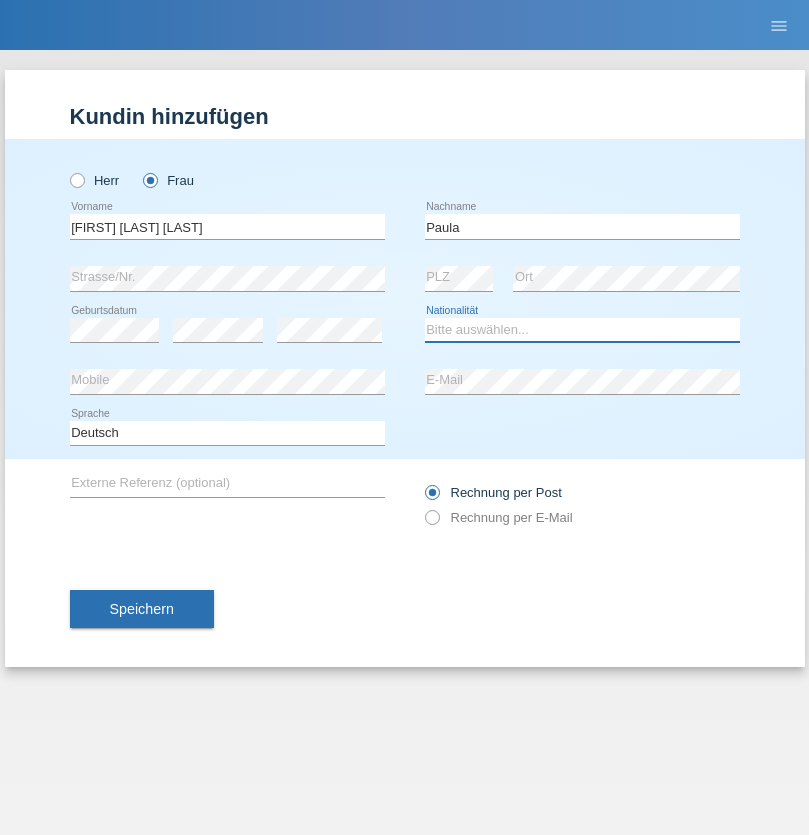 select on "PT" 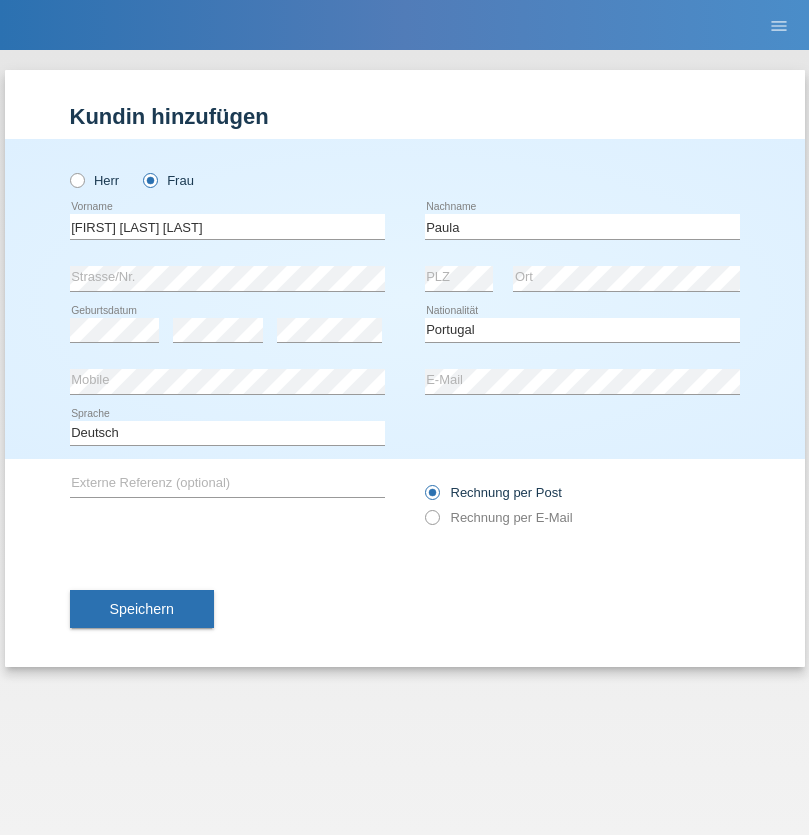select on "C" 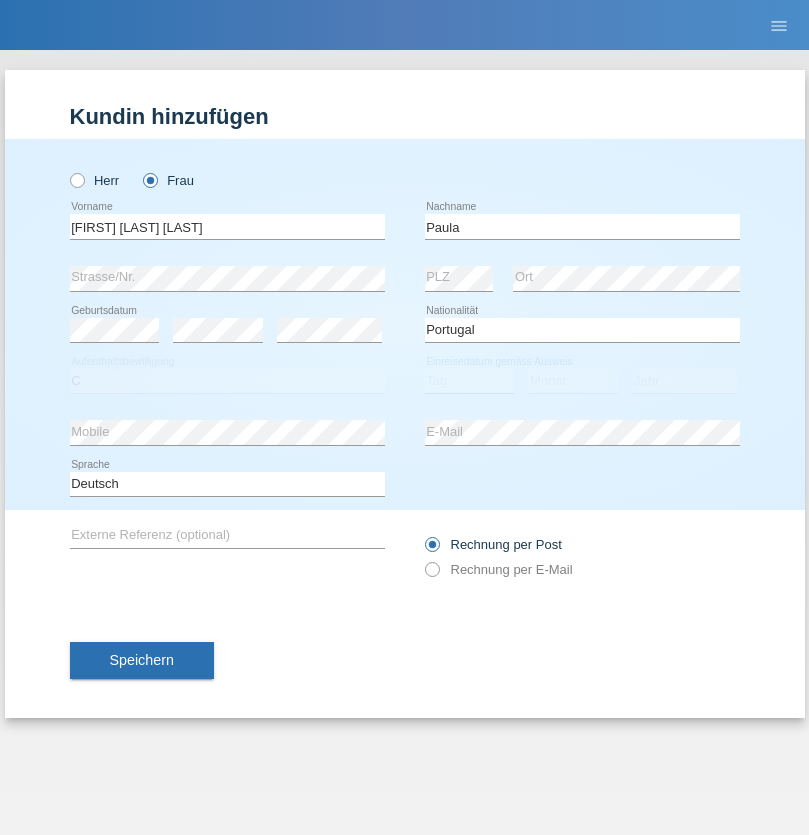 select on "28" 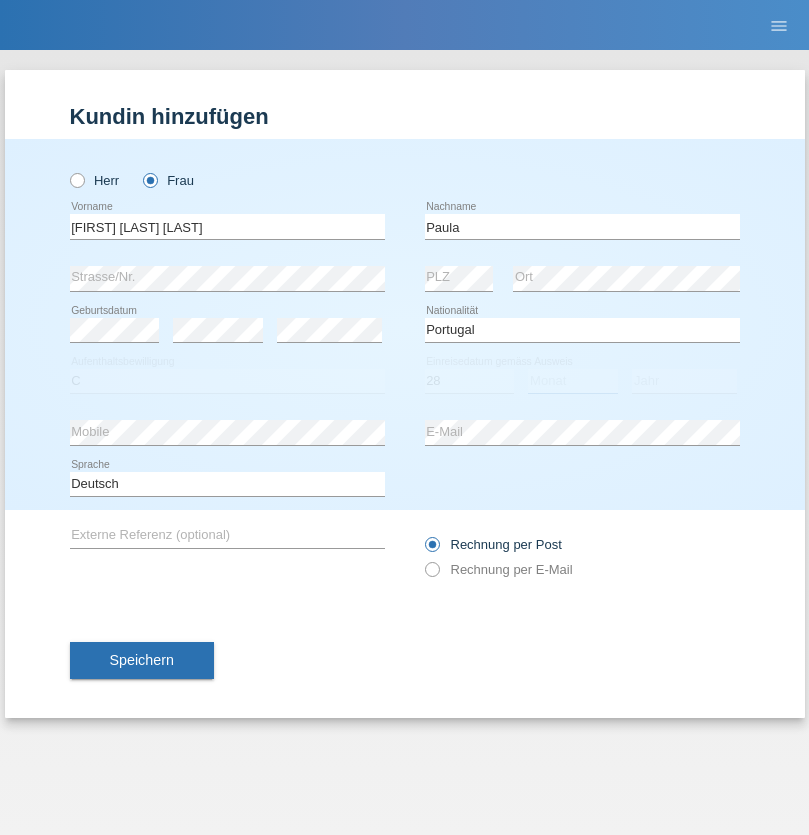 select on "03" 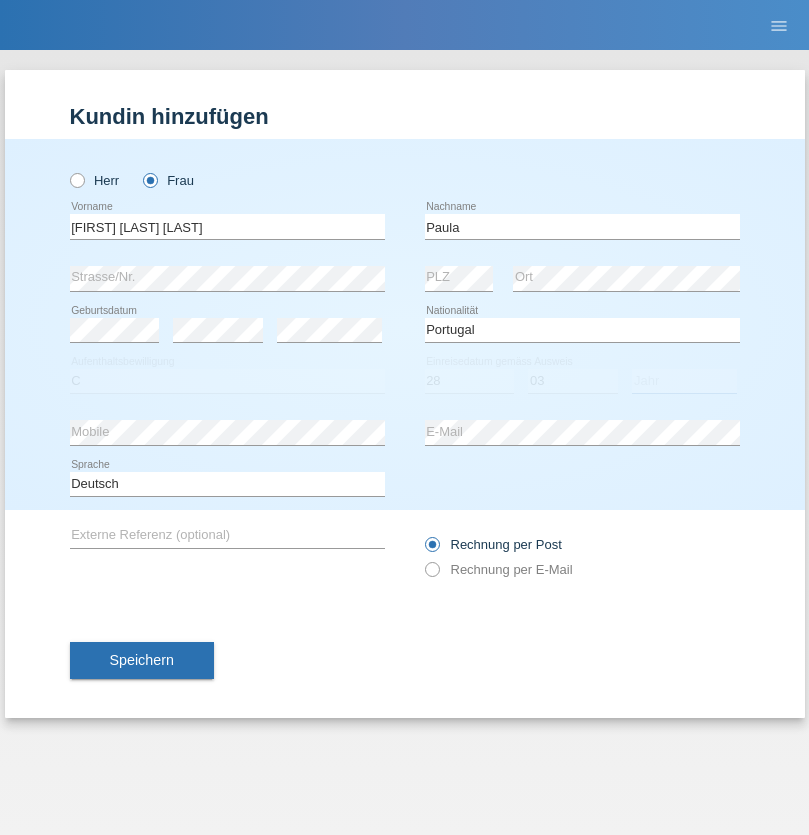 select on "2005" 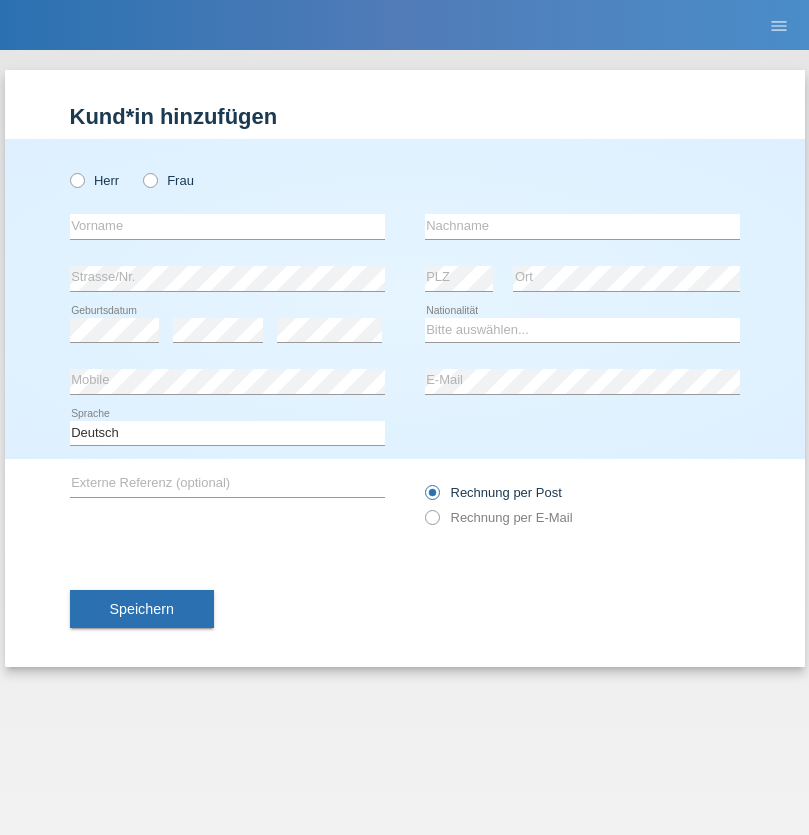 scroll, scrollTop: 0, scrollLeft: 0, axis: both 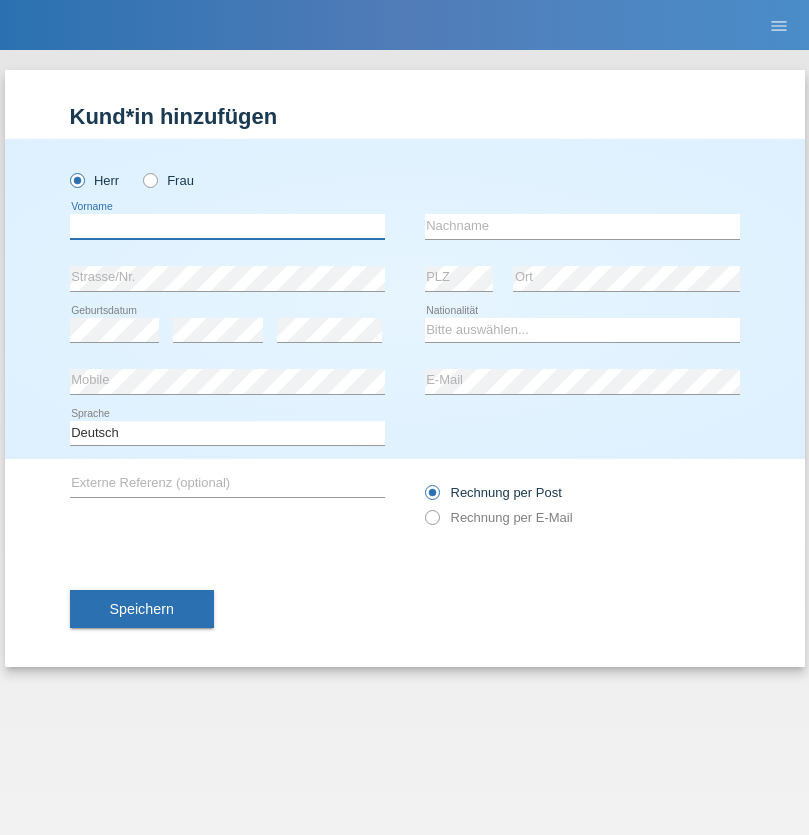 click at bounding box center (227, 226) 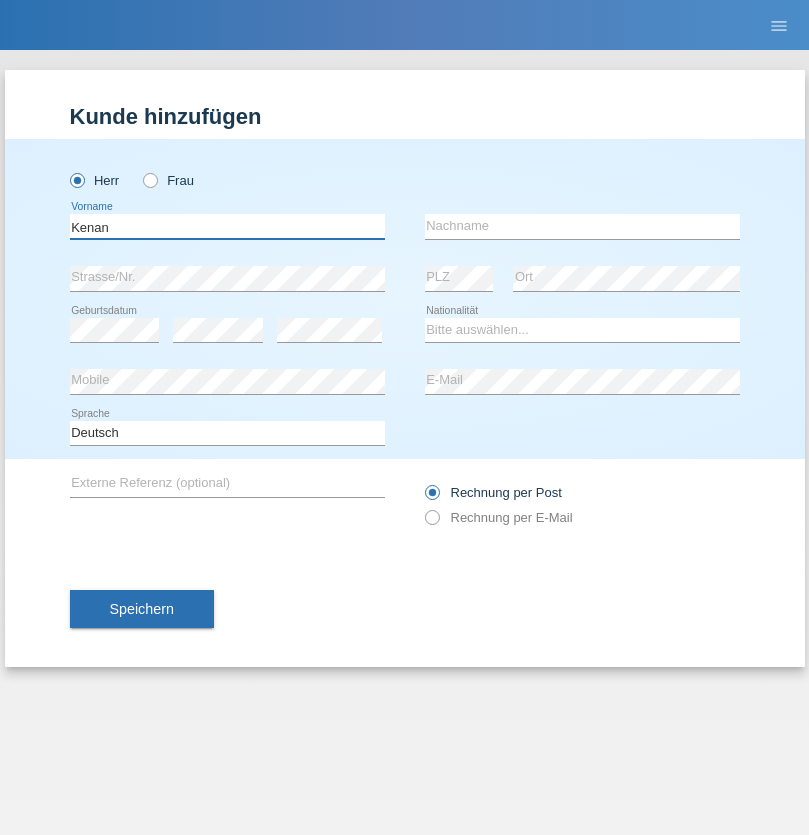 type on "Kenan" 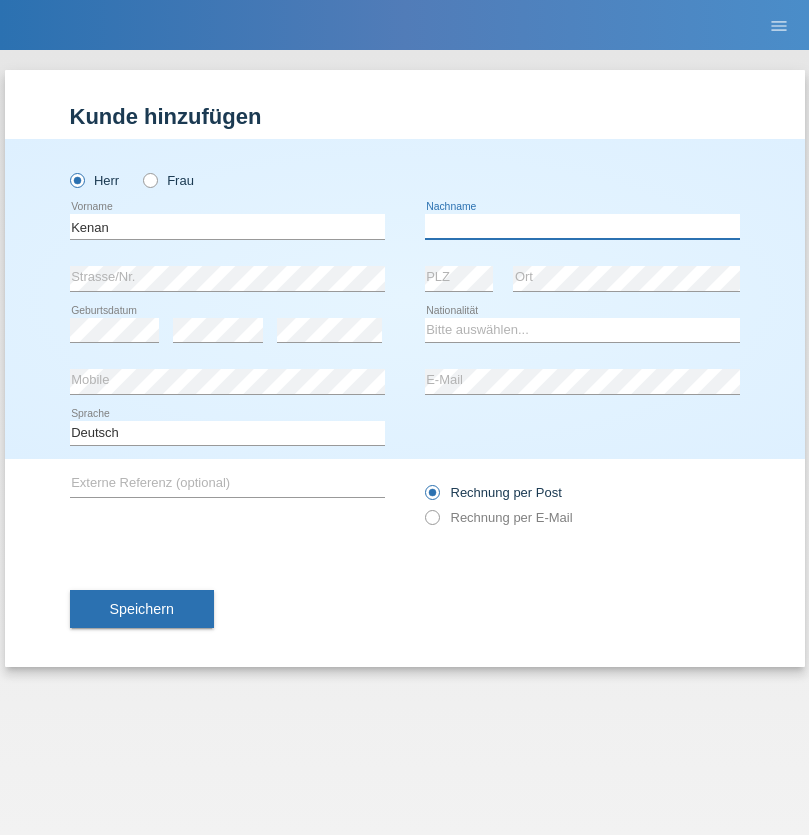 click at bounding box center (582, 226) 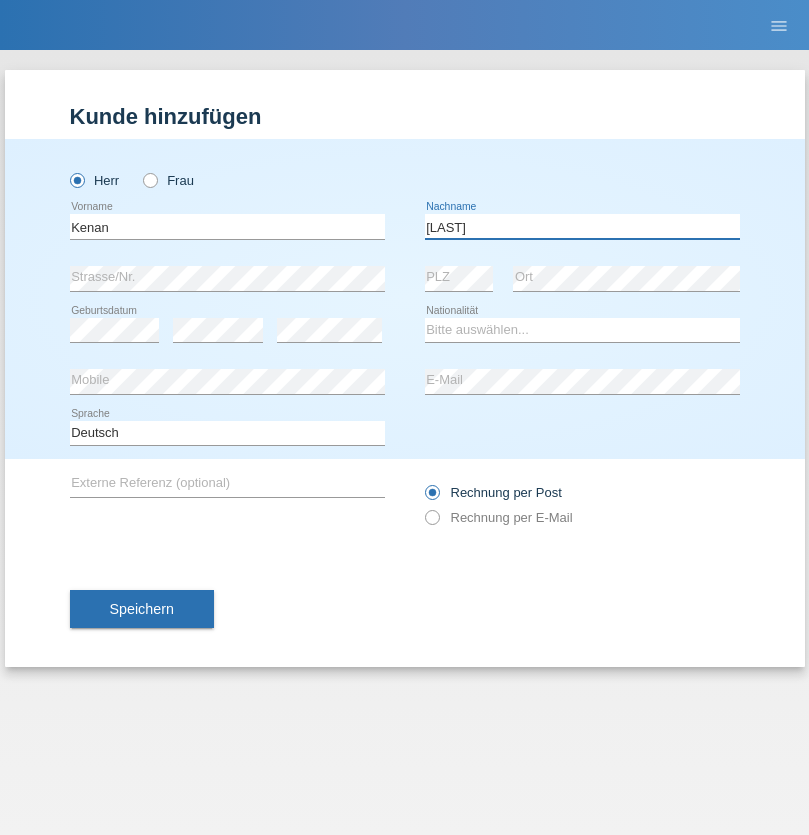 type on "Mustafi" 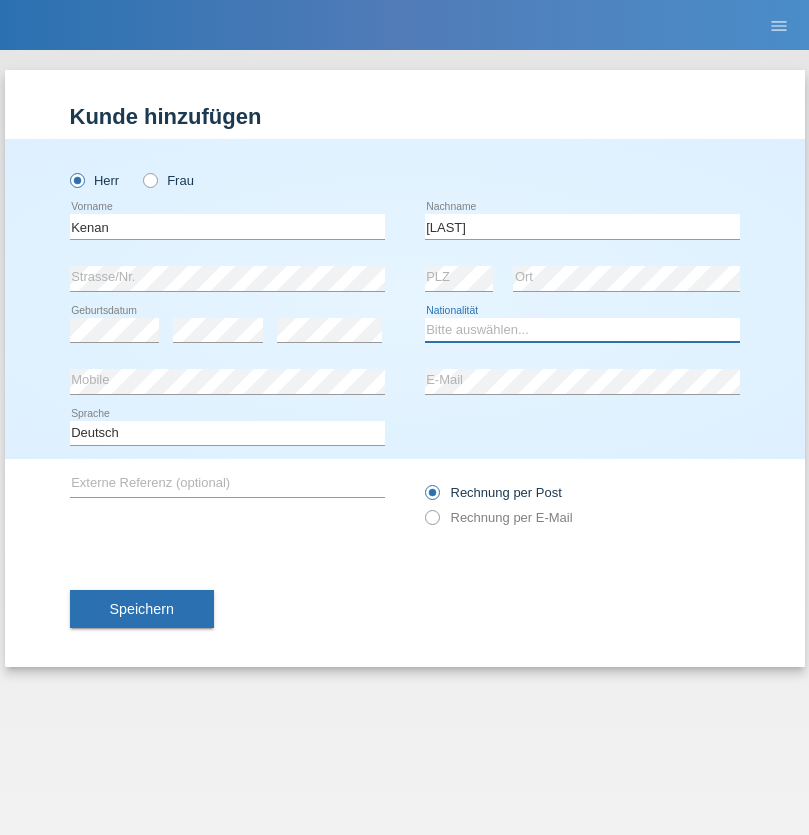 select on "DE" 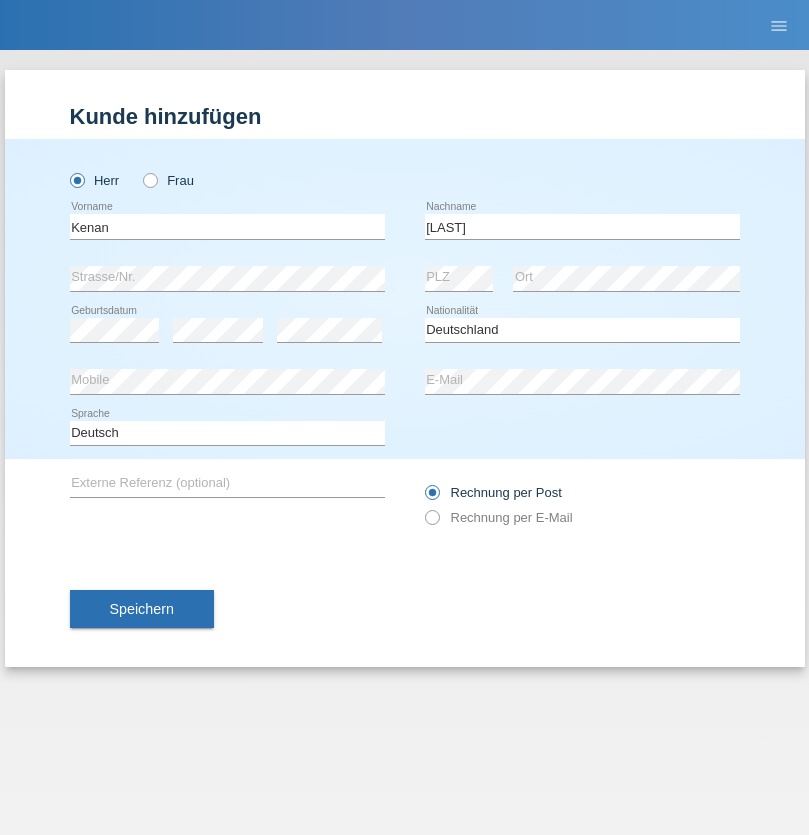select on "C" 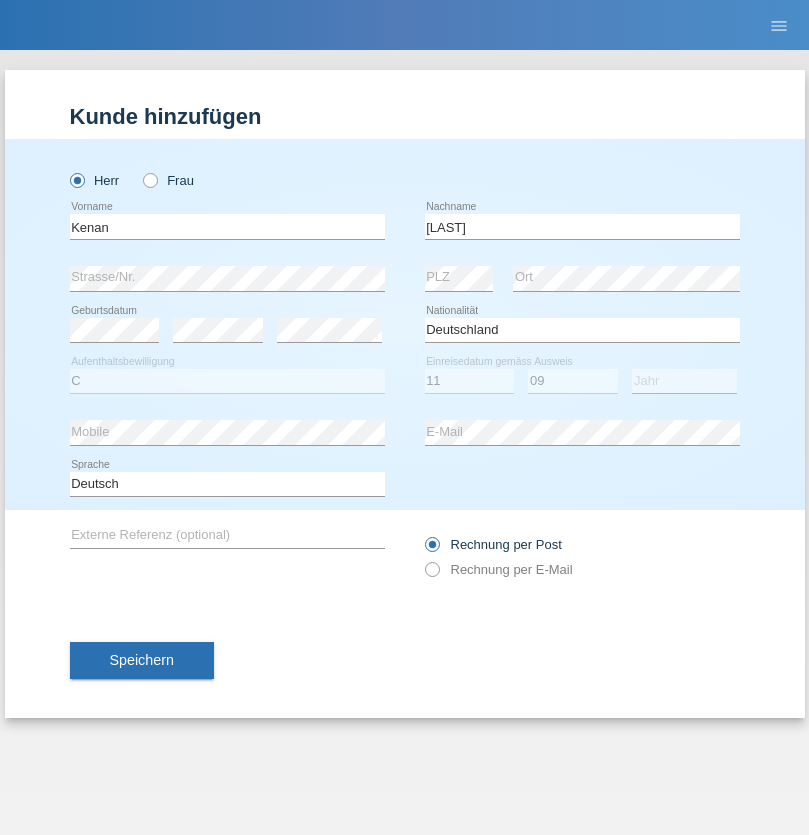 select on "2020" 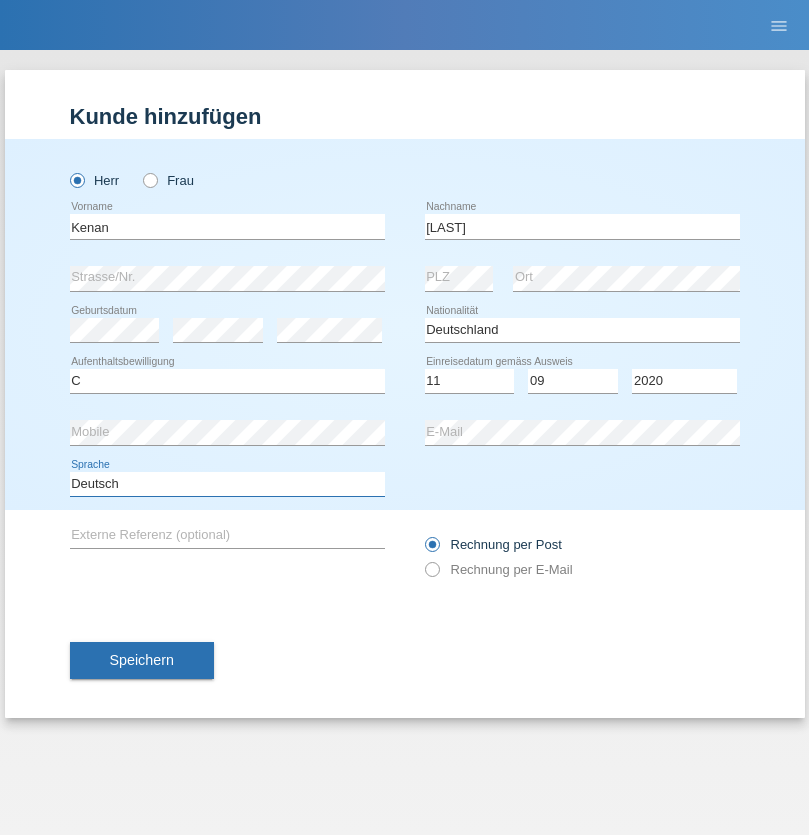 select on "en" 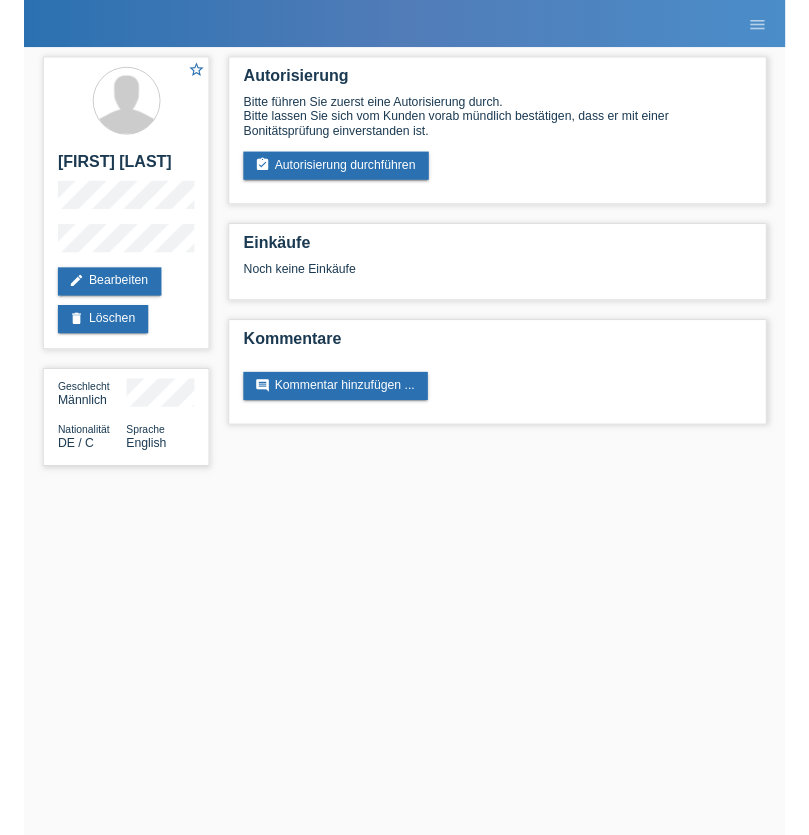 scroll, scrollTop: 0, scrollLeft: 0, axis: both 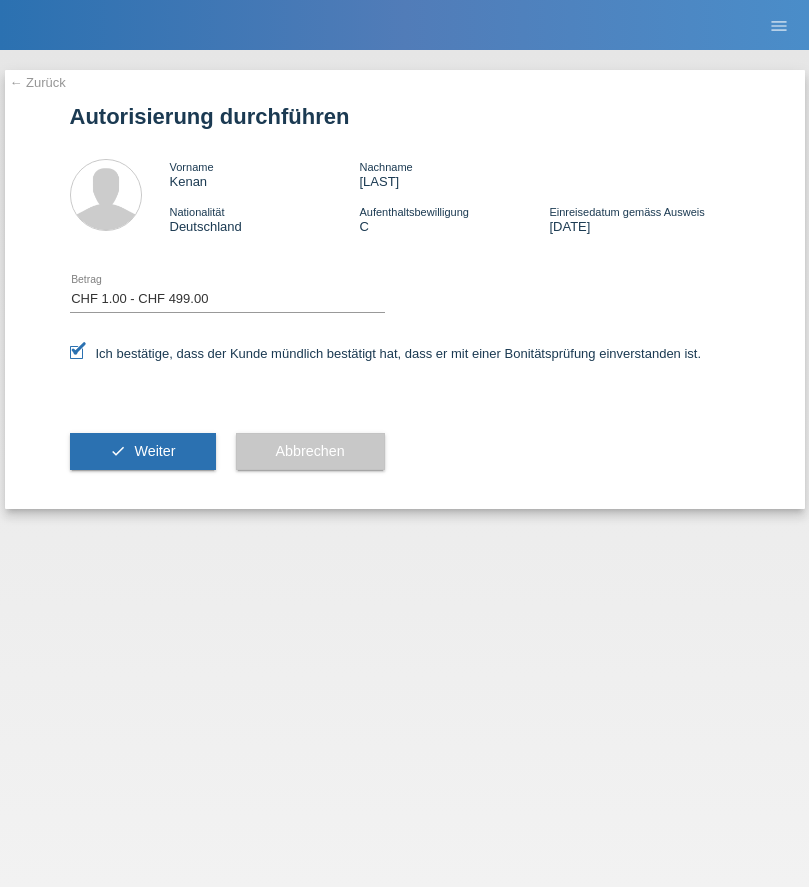 select on "1" 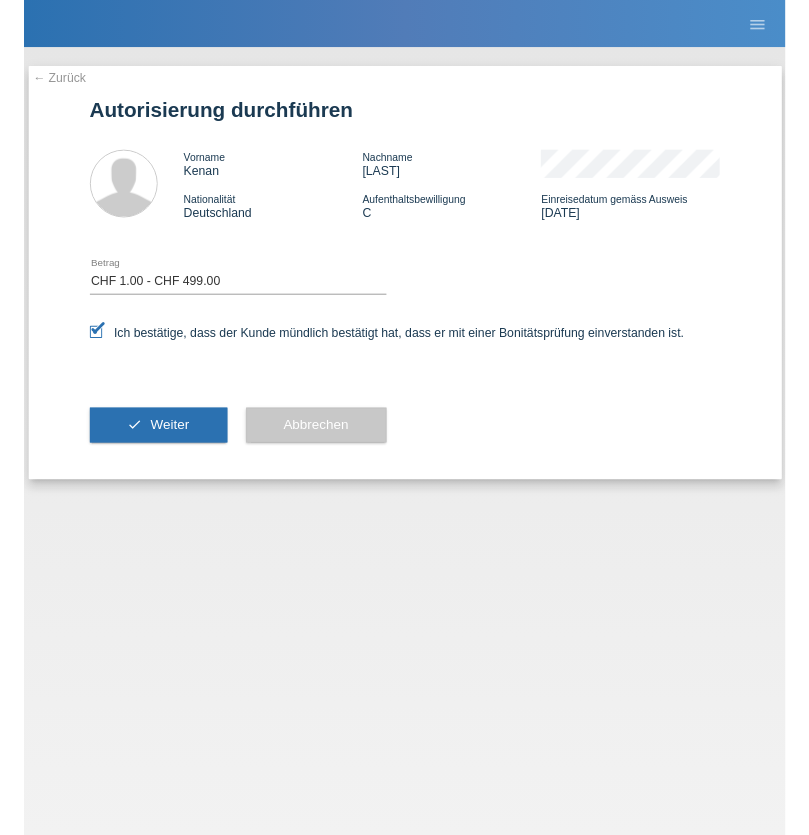 scroll, scrollTop: 0, scrollLeft: 0, axis: both 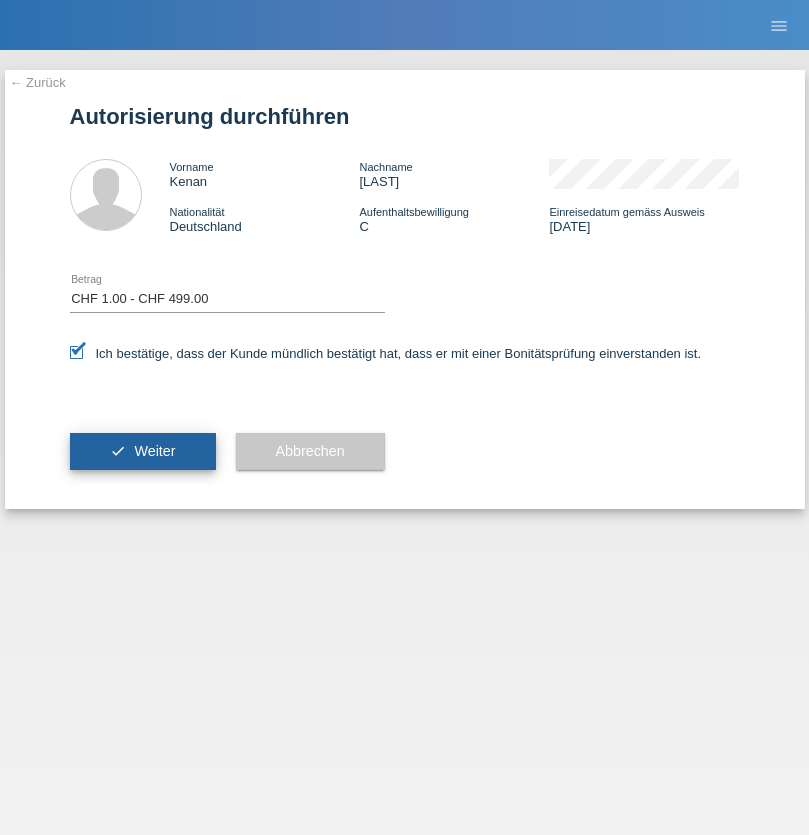 click on "Weiter" at bounding box center [154, 451] 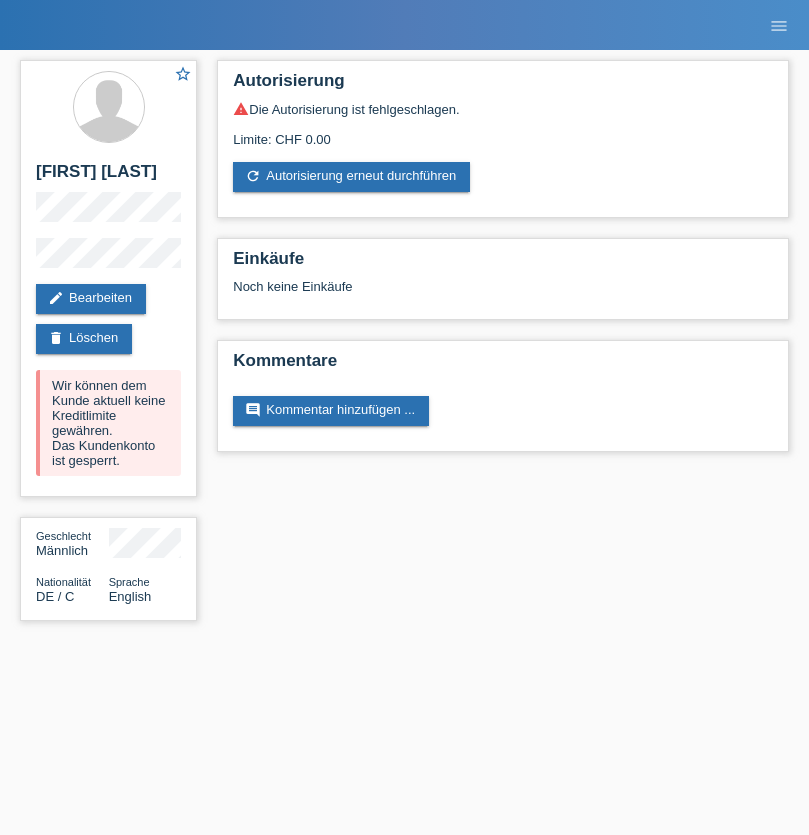 scroll, scrollTop: 0, scrollLeft: 0, axis: both 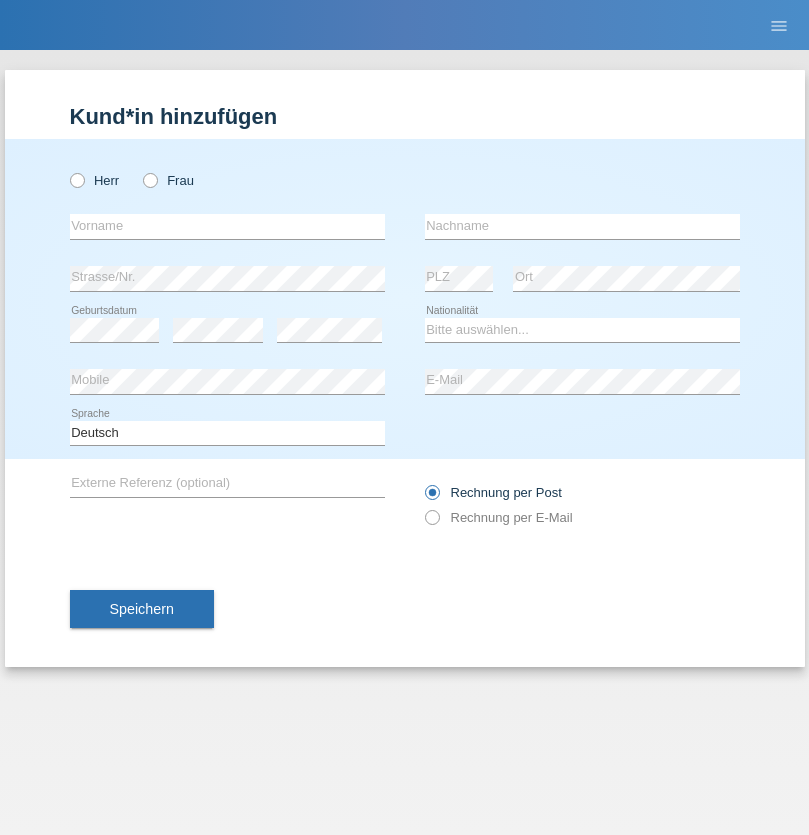 radio on "true" 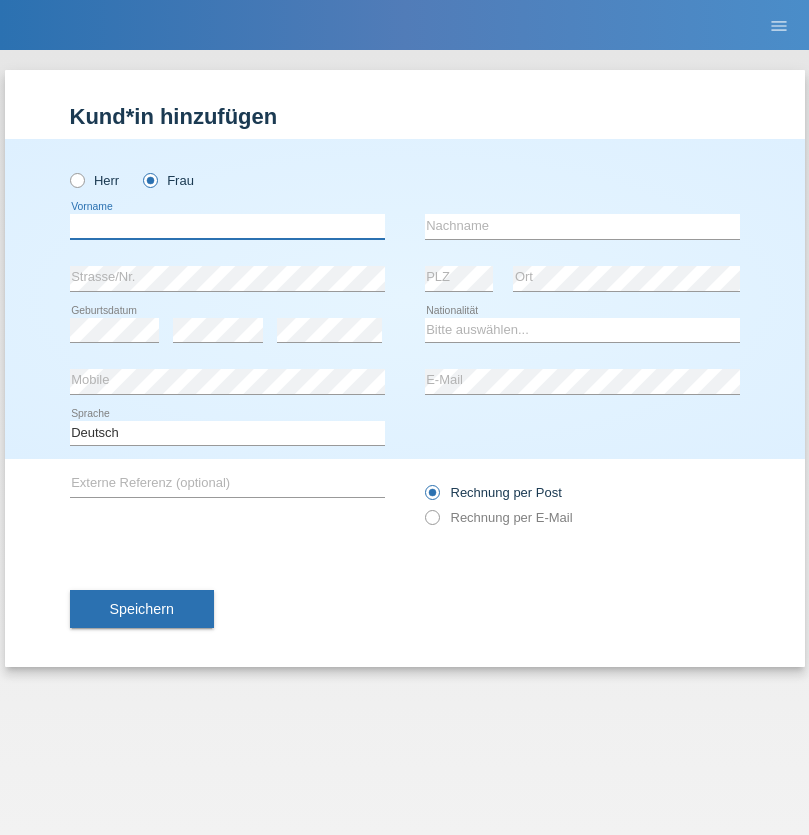 click at bounding box center [227, 226] 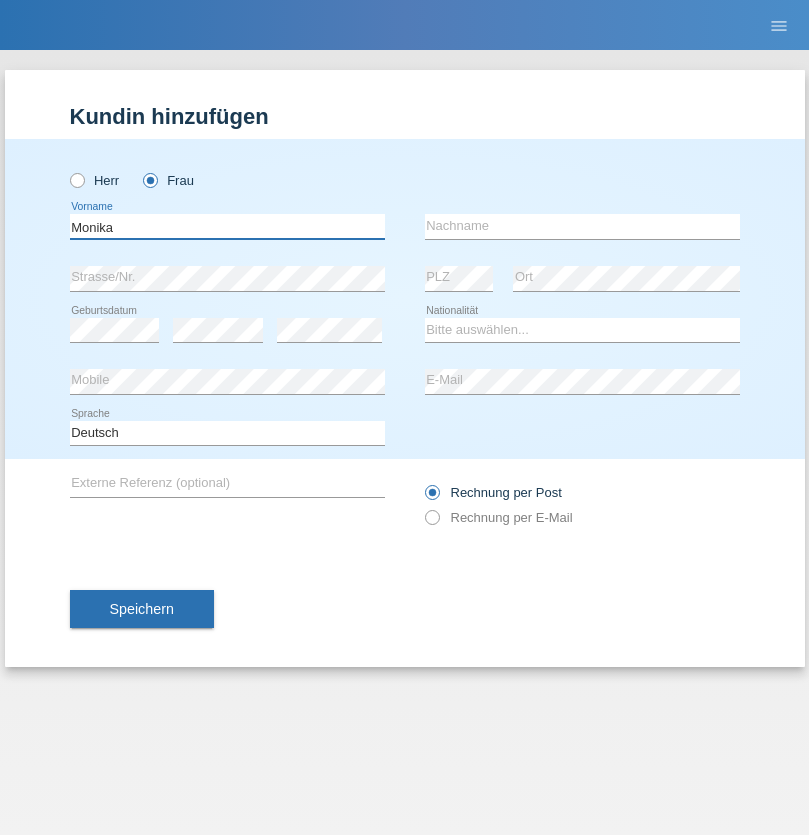 type on "Monika" 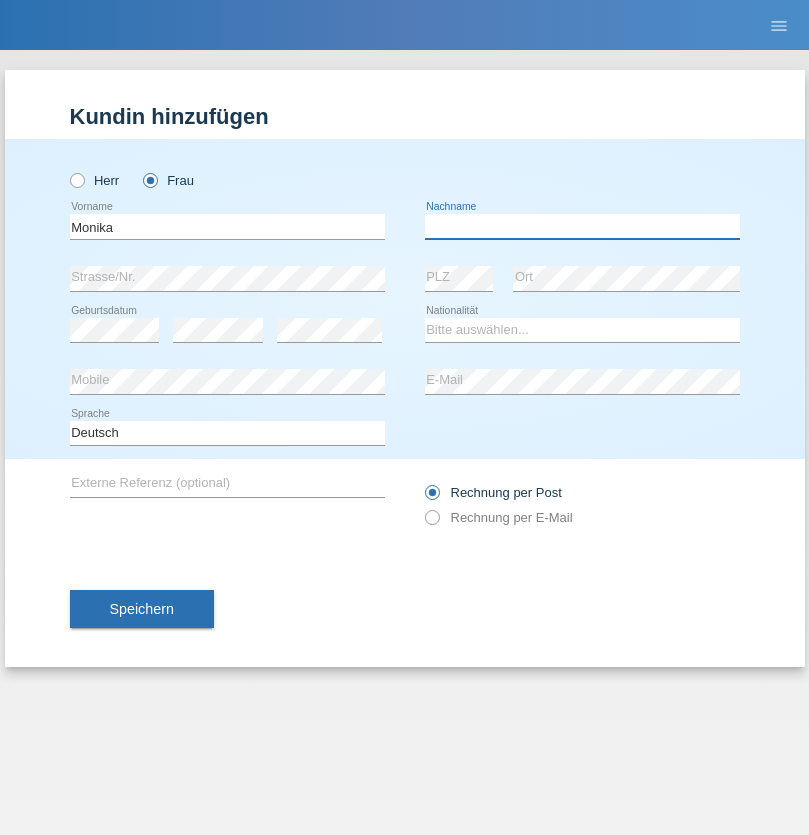 click at bounding box center [582, 226] 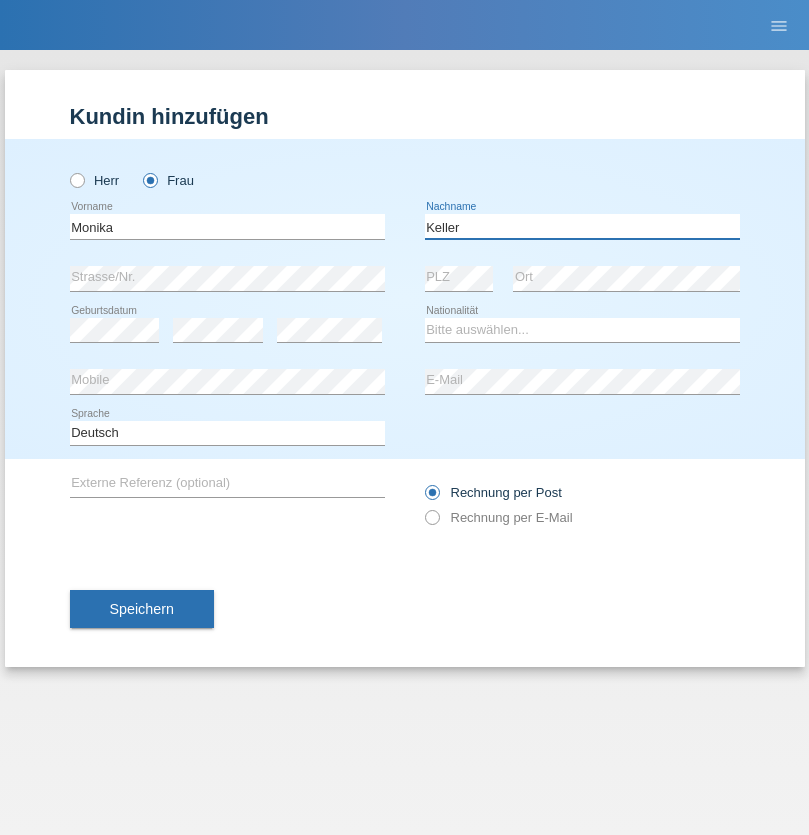 type on "Keller" 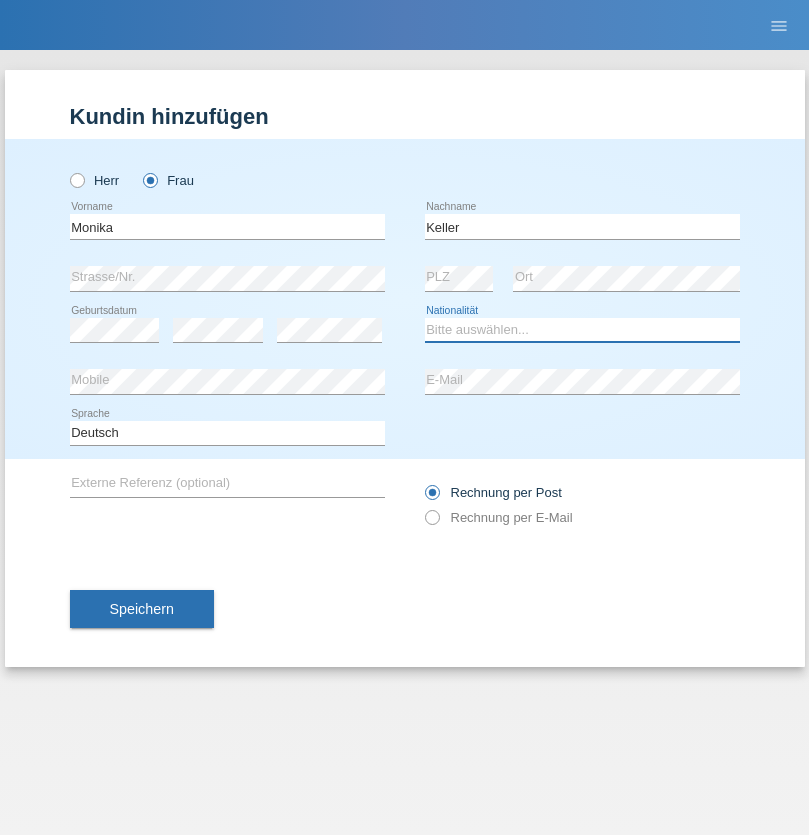 select on "CH" 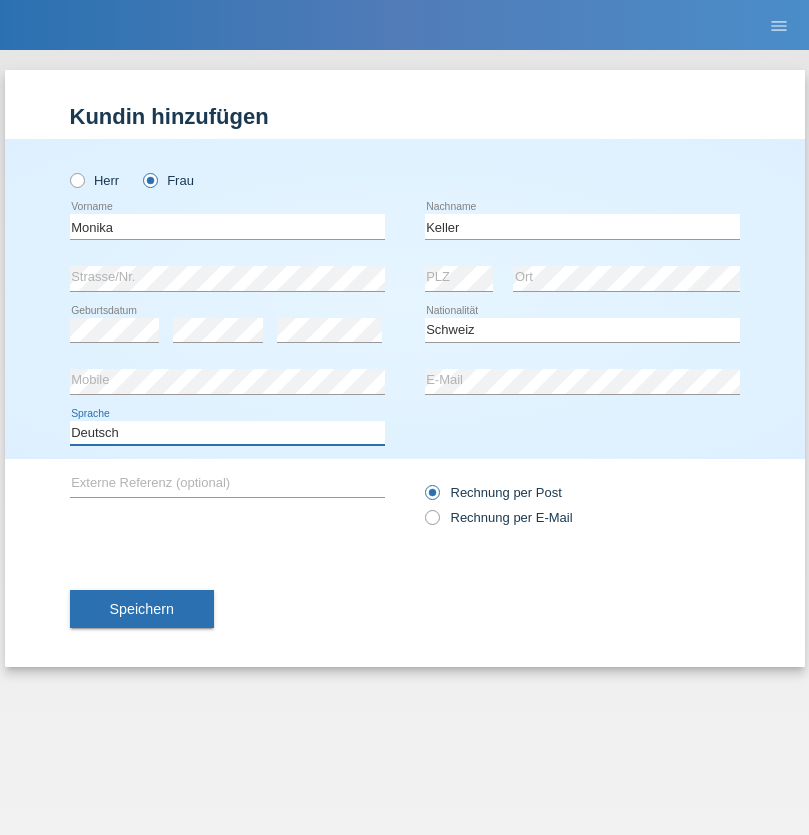 select on "en" 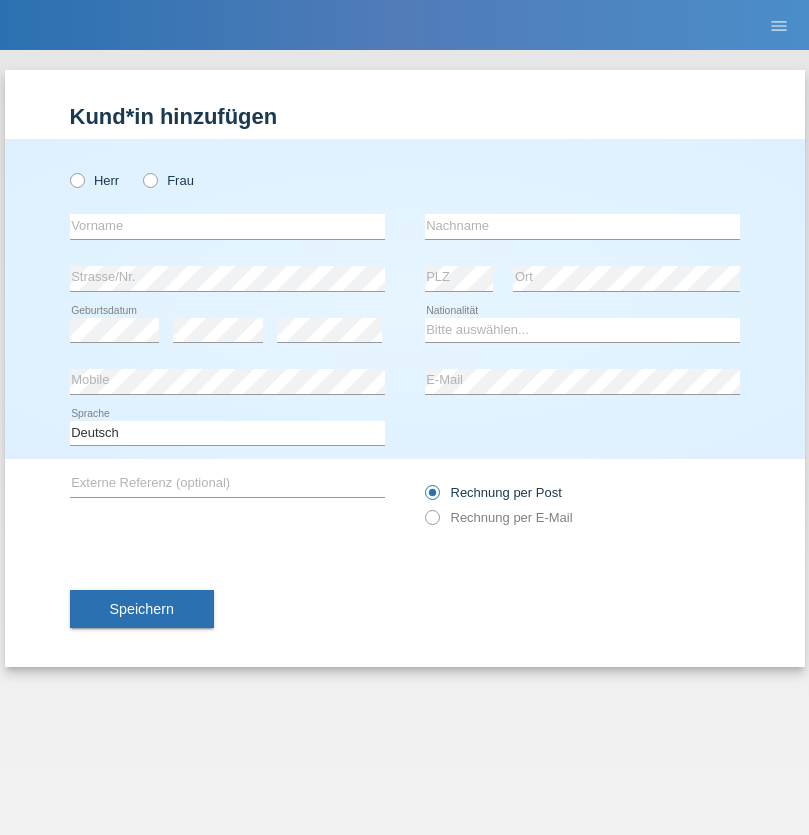 scroll, scrollTop: 0, scrollLeft: 0, axis: both 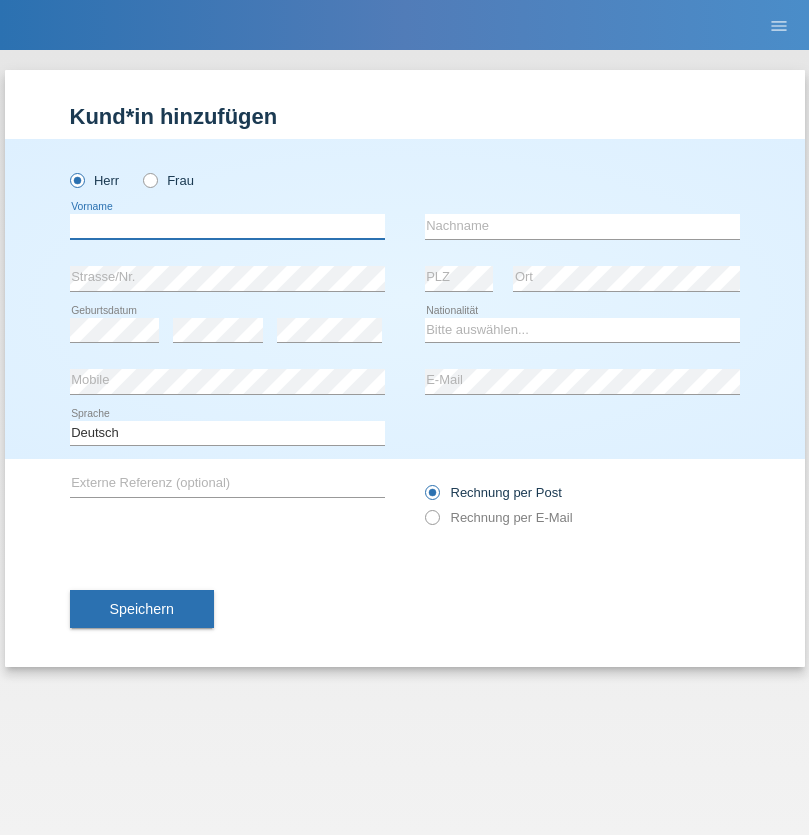 click at bounding box center [227, 226] 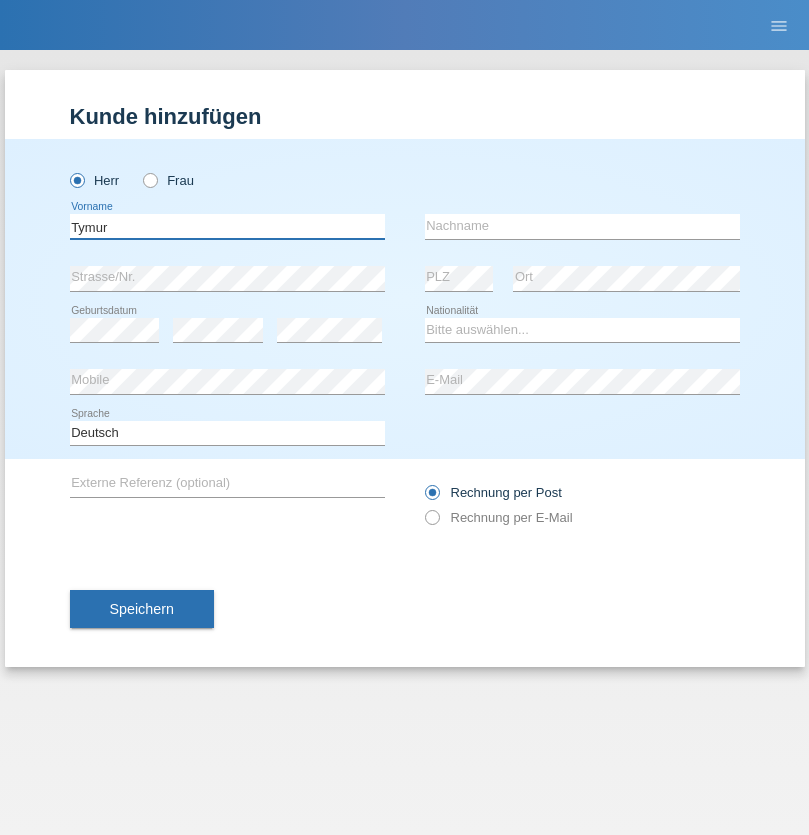 type on "Tymur" 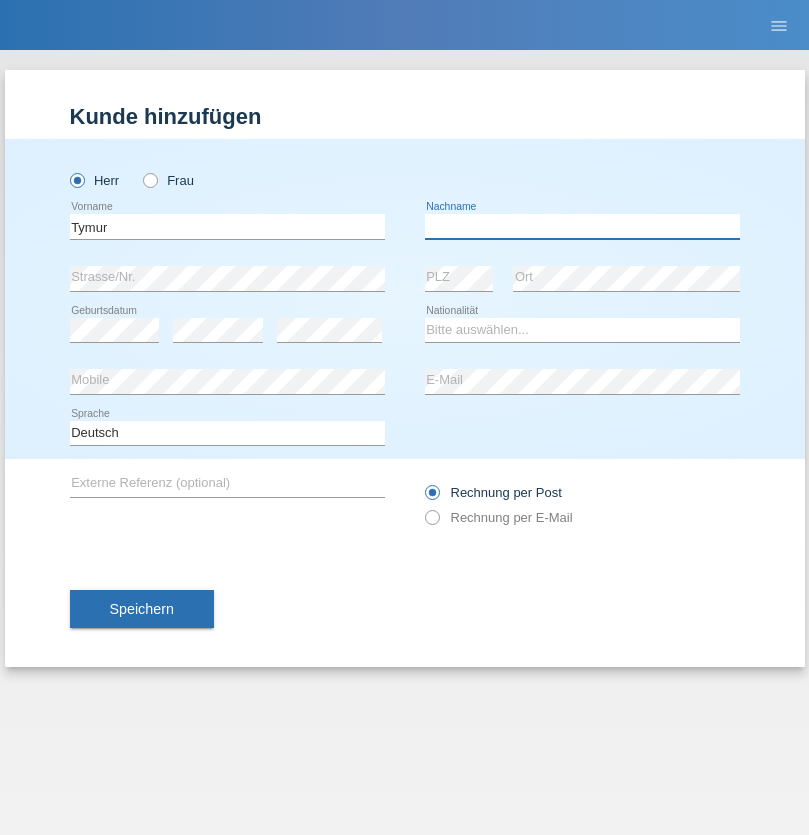 click at bounding box center (582, 226) 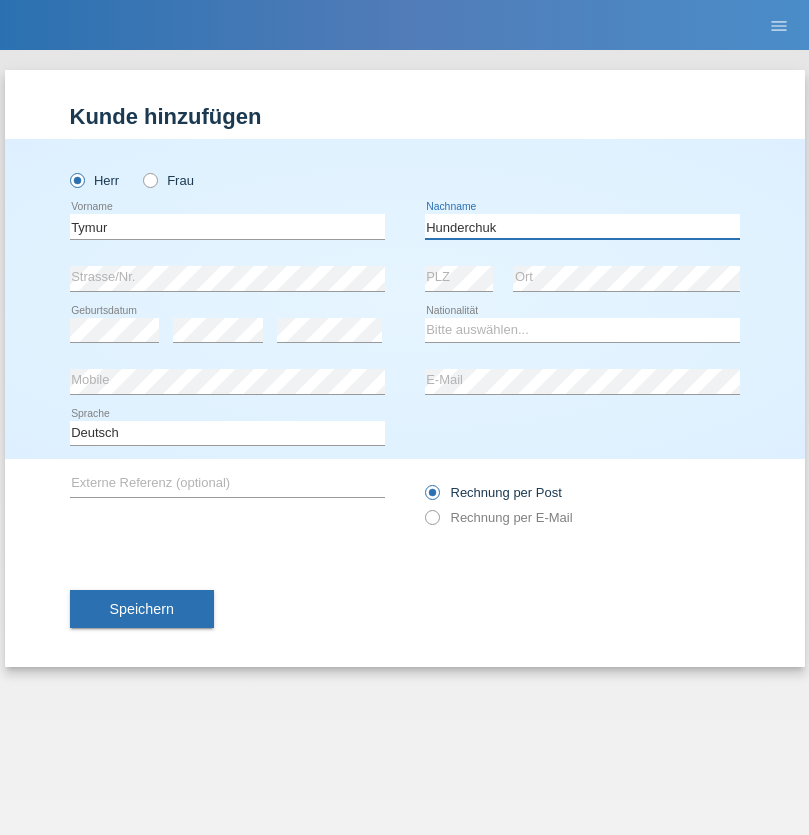 type on "Hunderchuk" 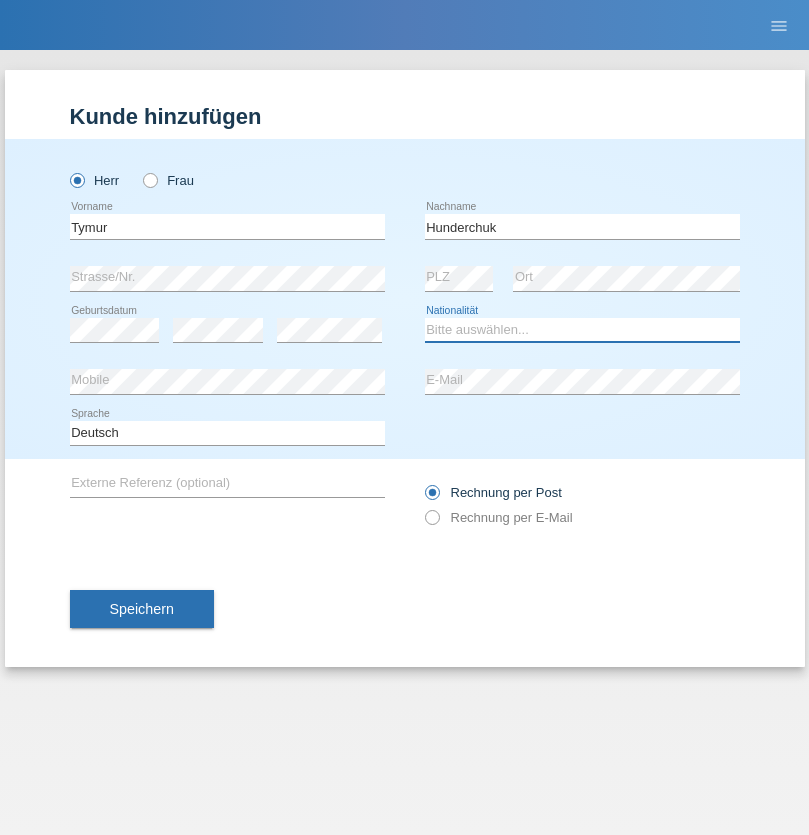 select on "UA" 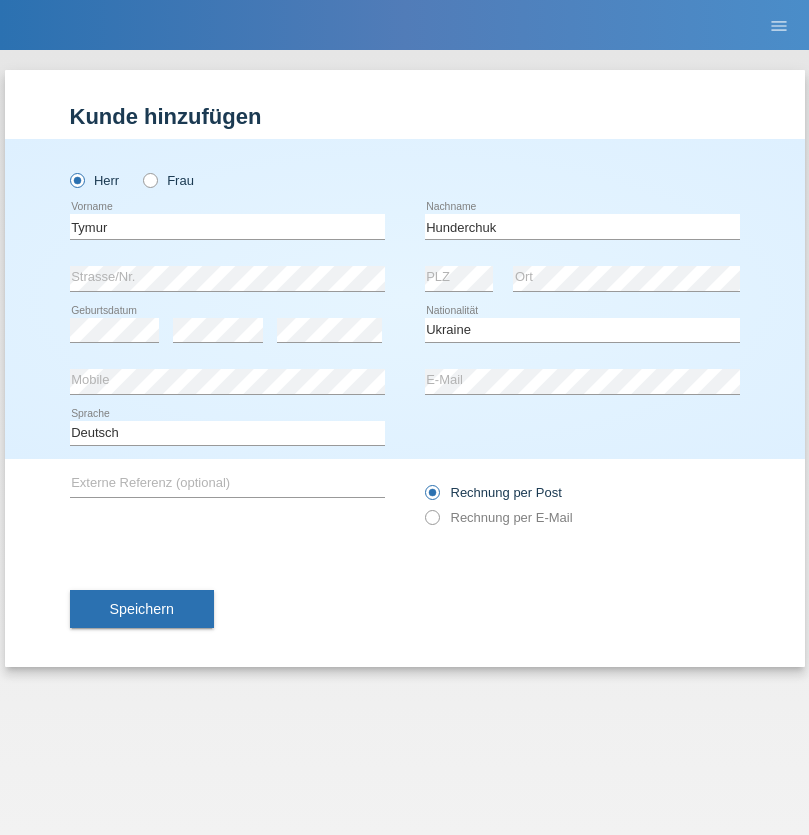select on "C" 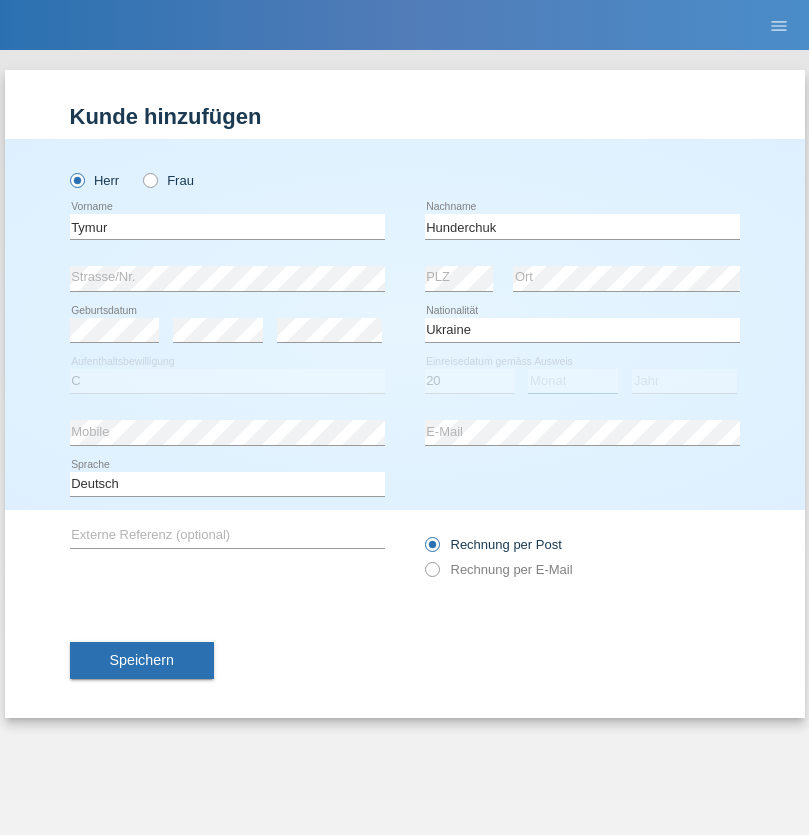 select on "08" 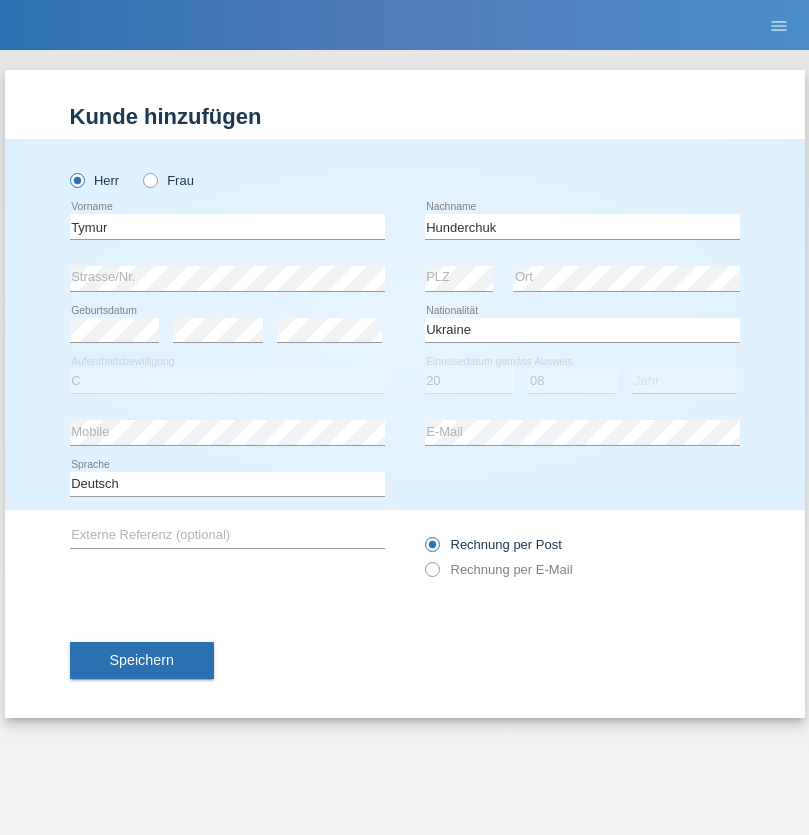select on "2021" 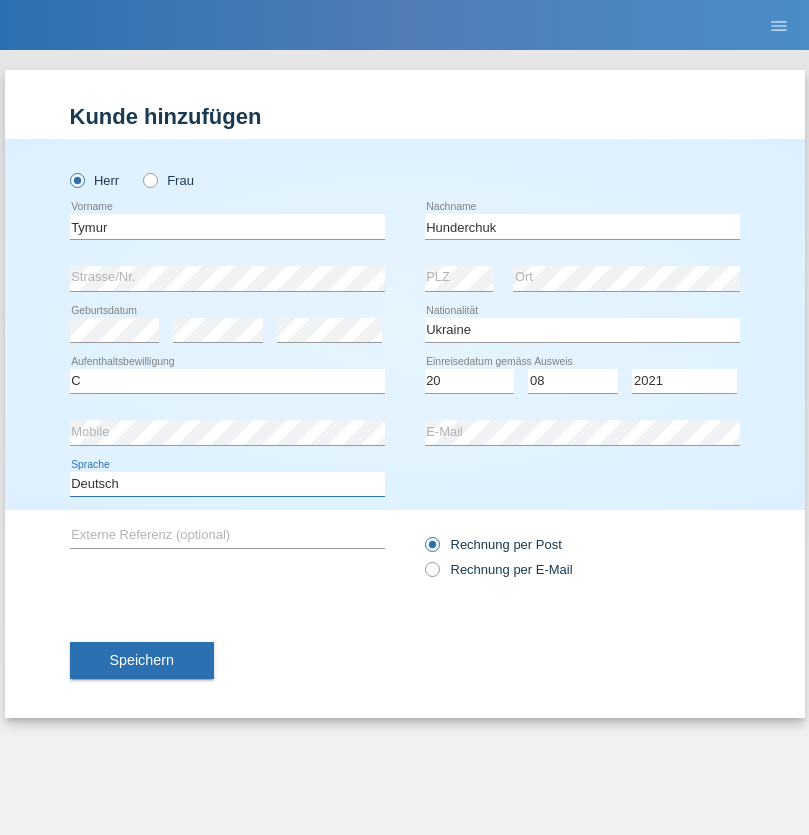 select on "en" 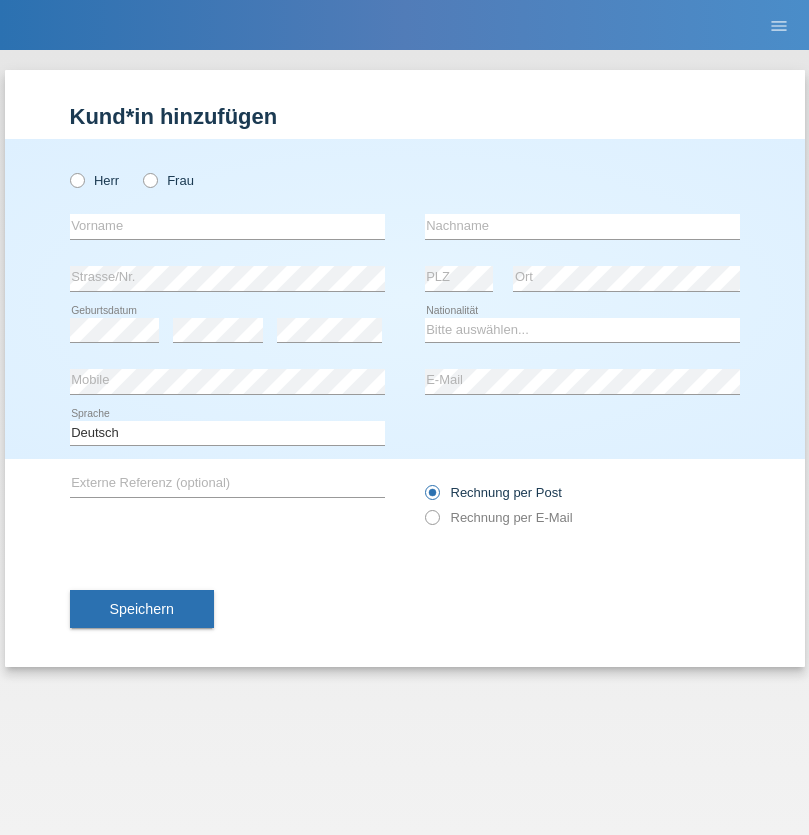 scroll, scrollTop: 0, scrollLeft: 0, axis: both 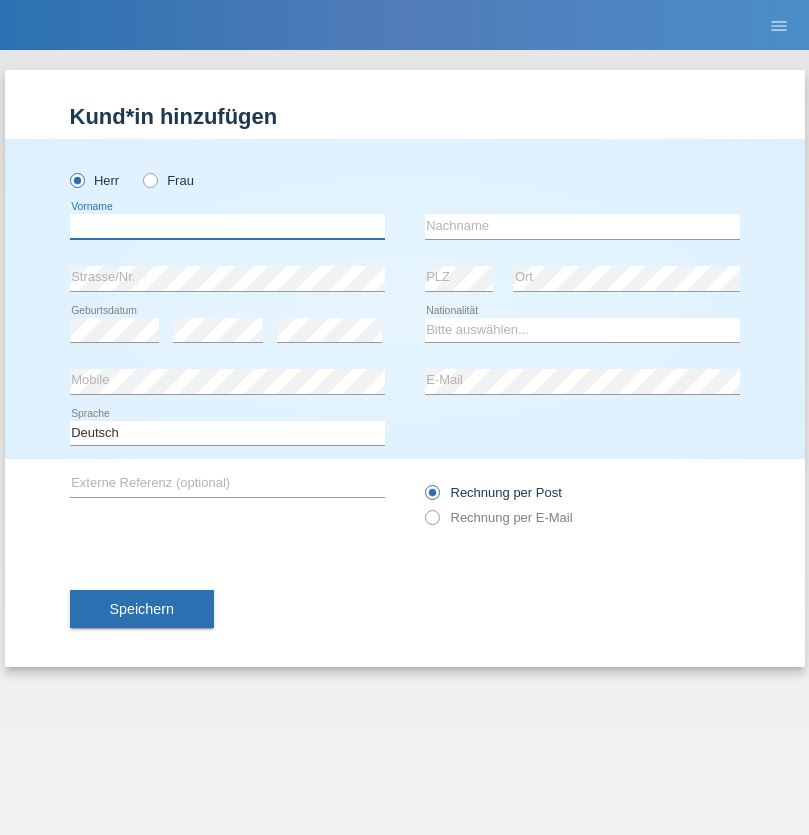 click at bounding box center (227, 226) 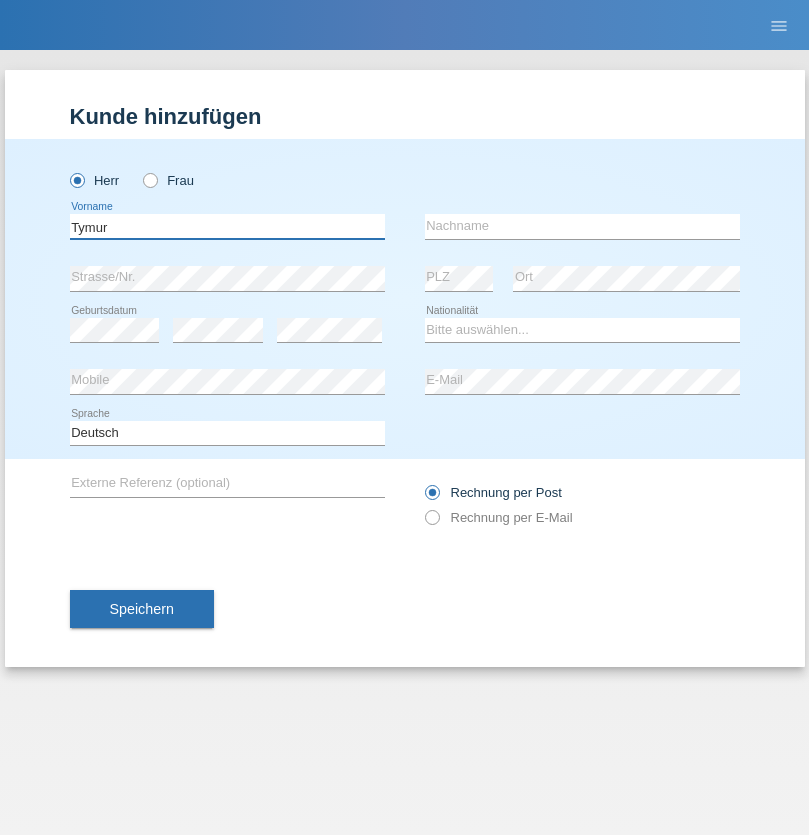 type on "Tymur" 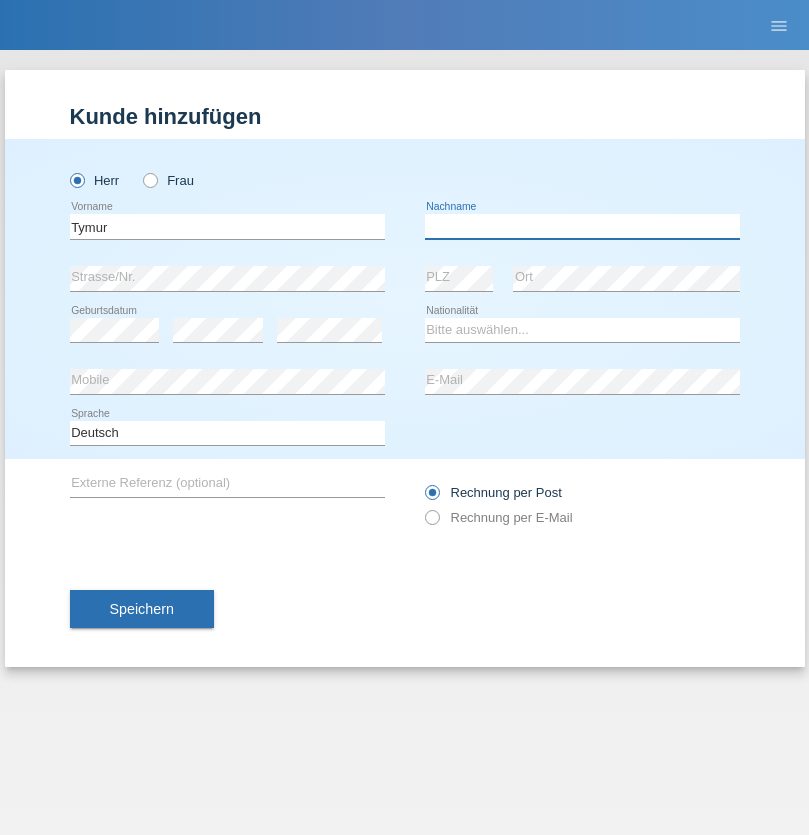 click at bounding box center [582, 226] 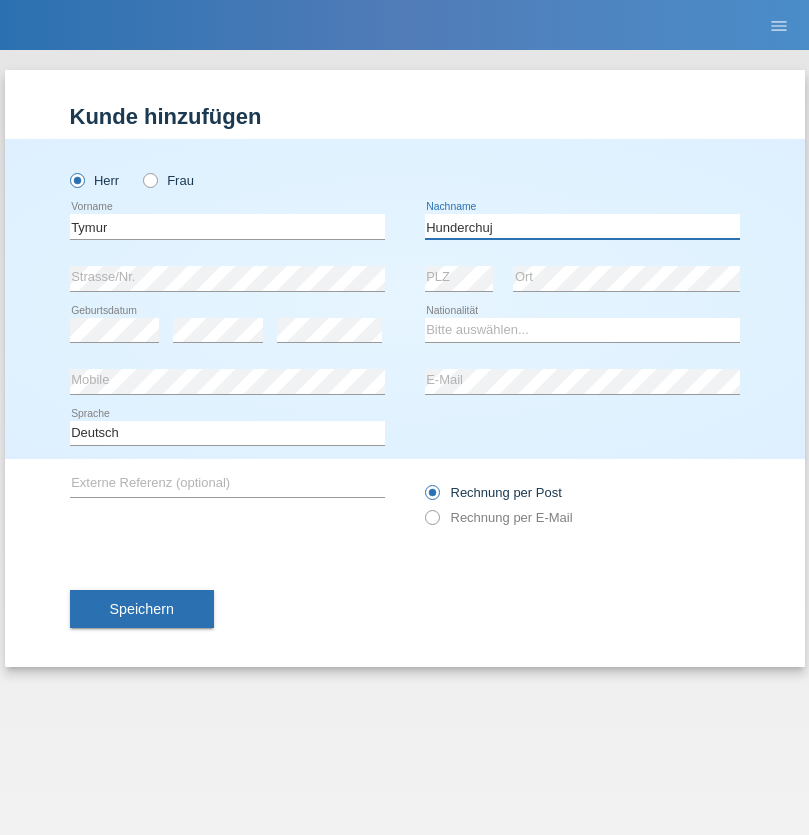 type on "Hunderchuj" 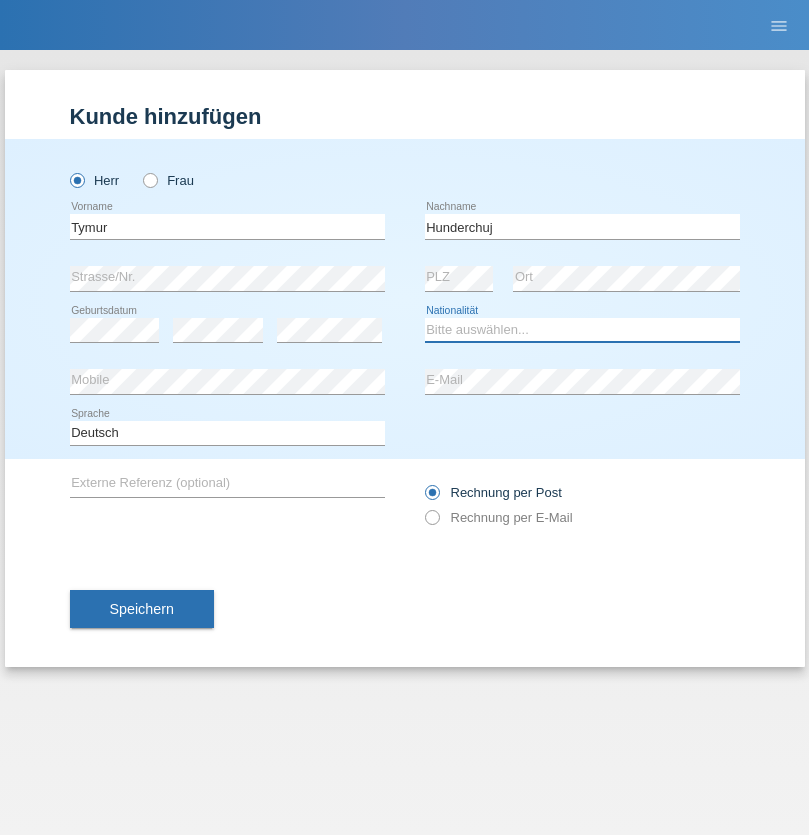 select on "UA" 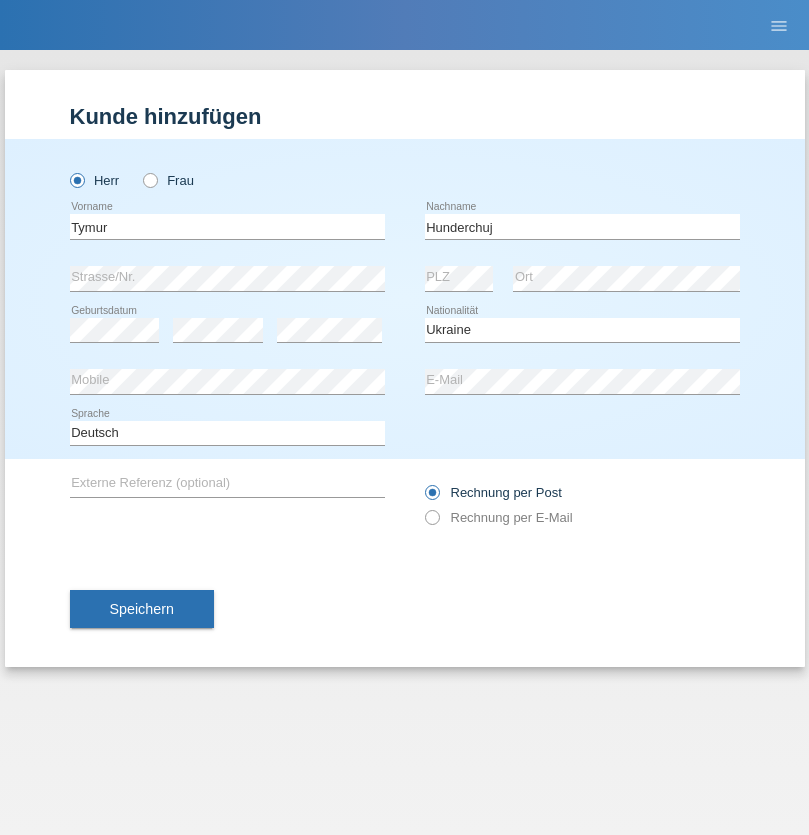 select on "C" 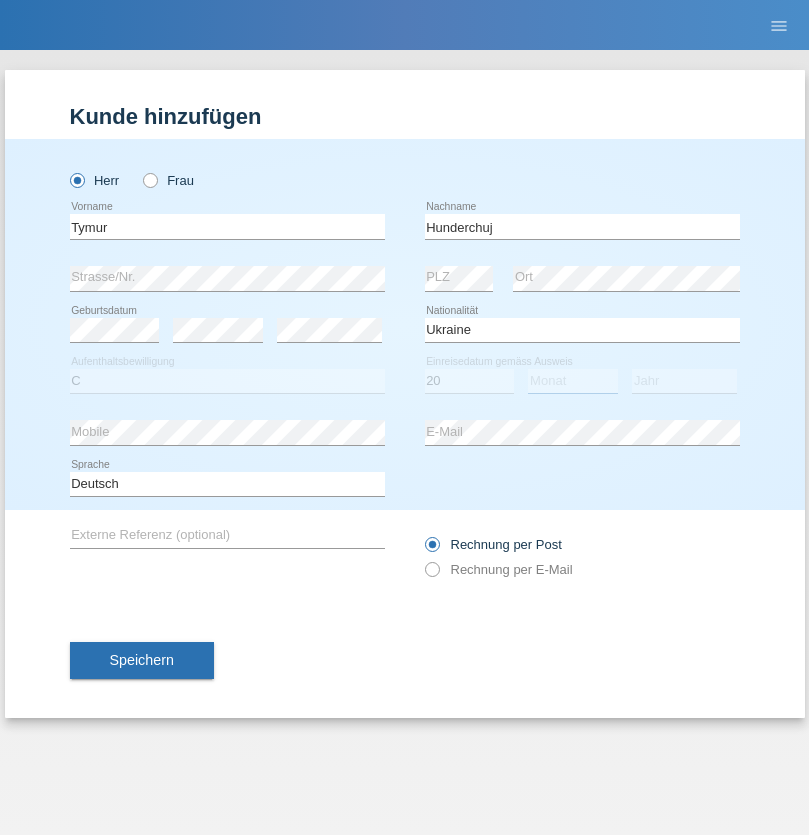 select on "08" 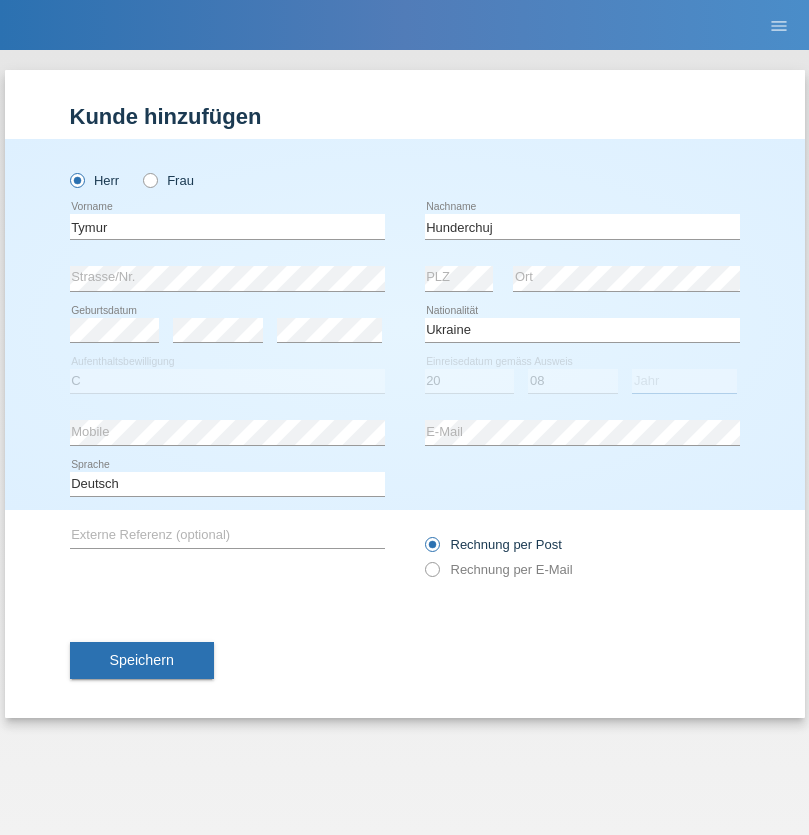 select on "2021" 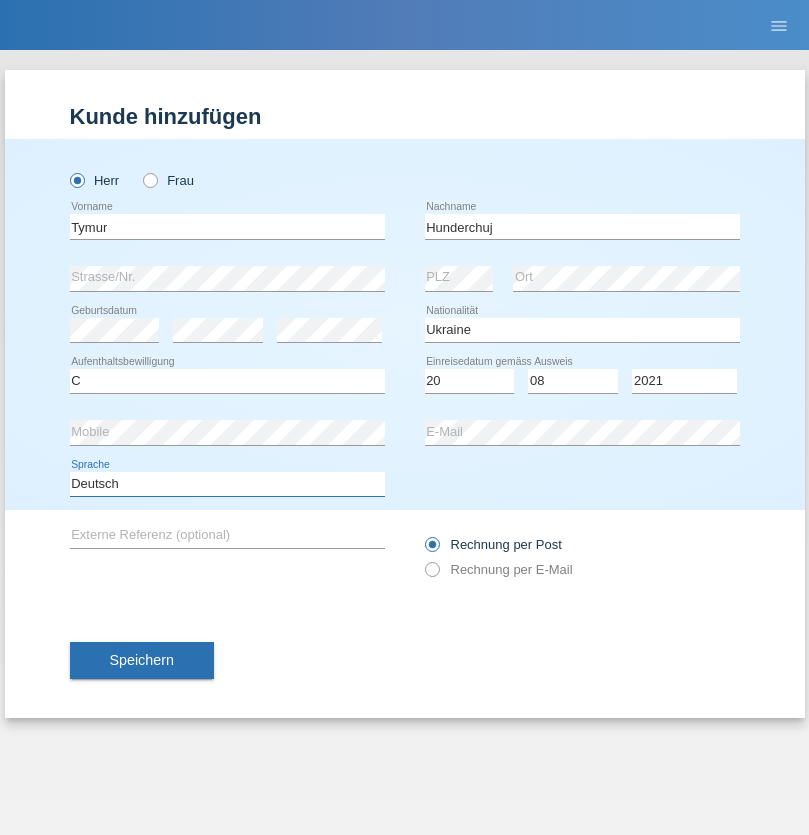 select on "en" 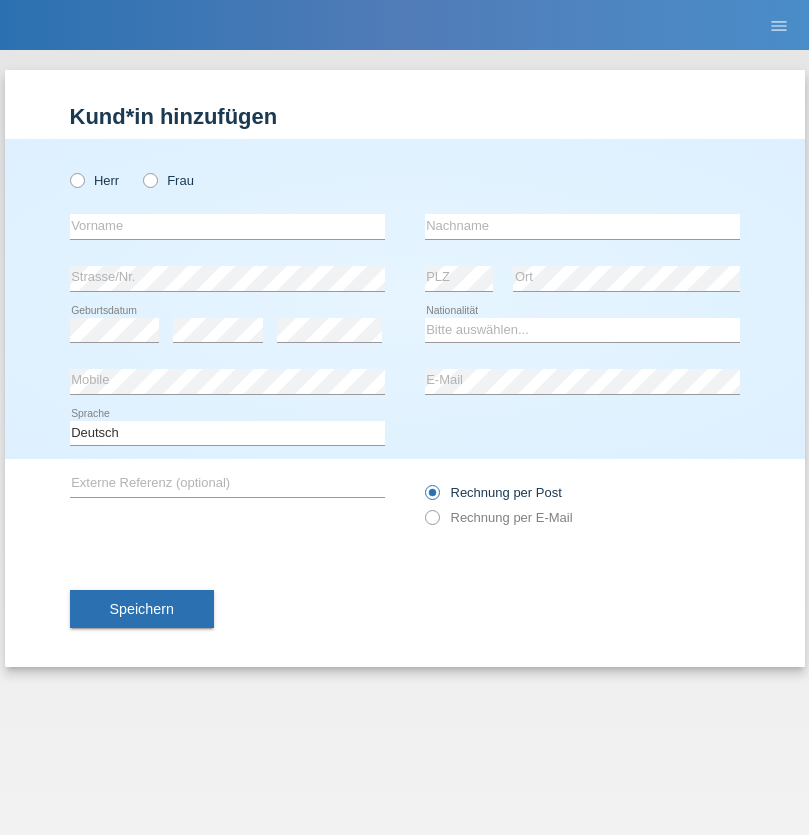 scroll, scrollTop: 0, scrollLeft: 0, axis: both 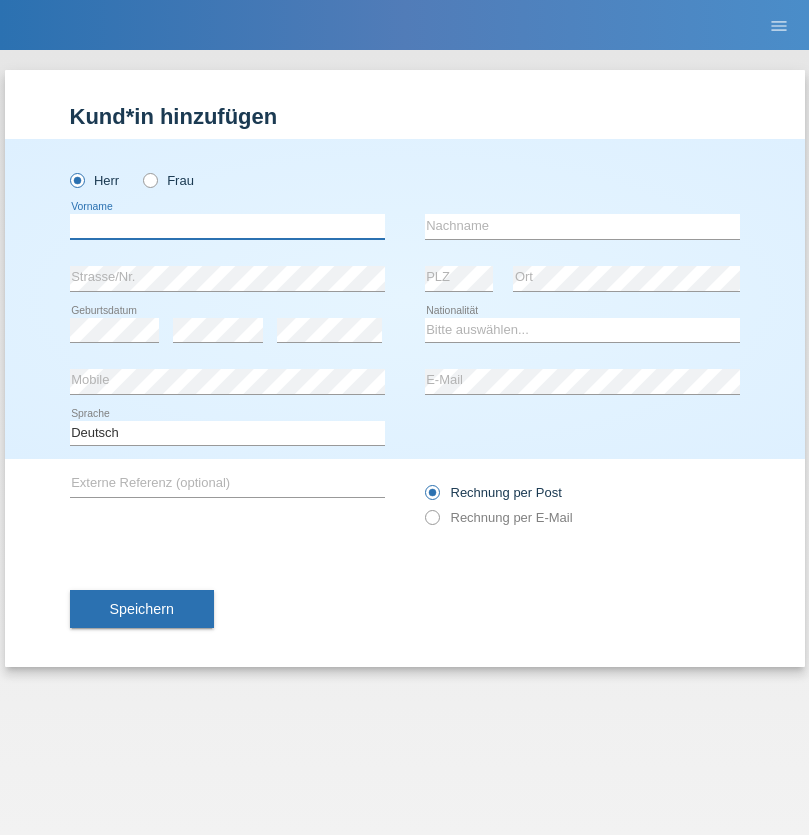 click at bounding box center [227, 226] 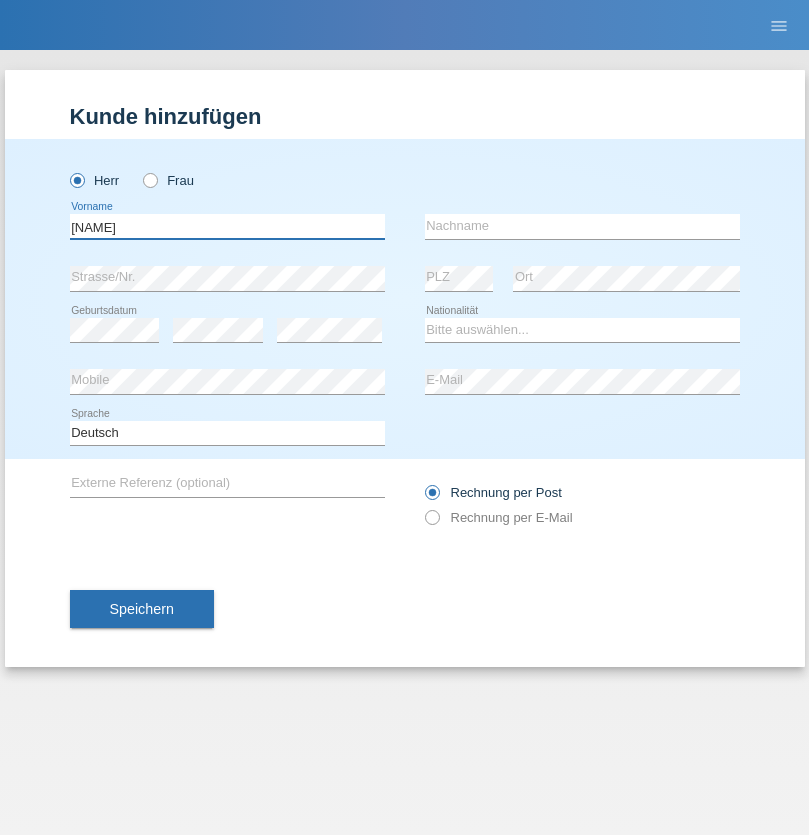 type on "Dominik" 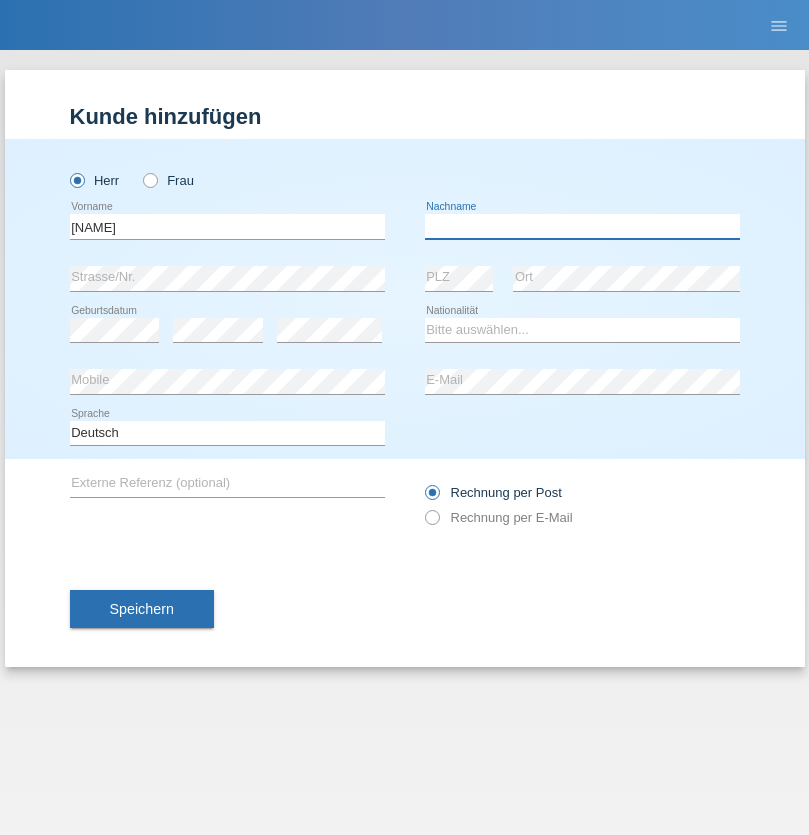 click at bounding box center (582, 226) 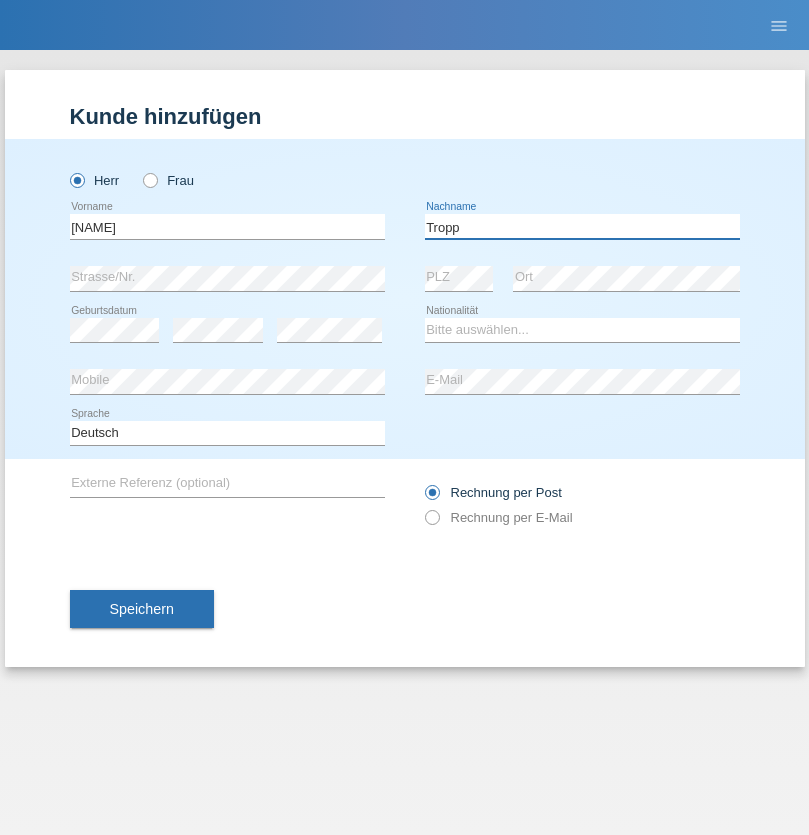 type on "Tropp" 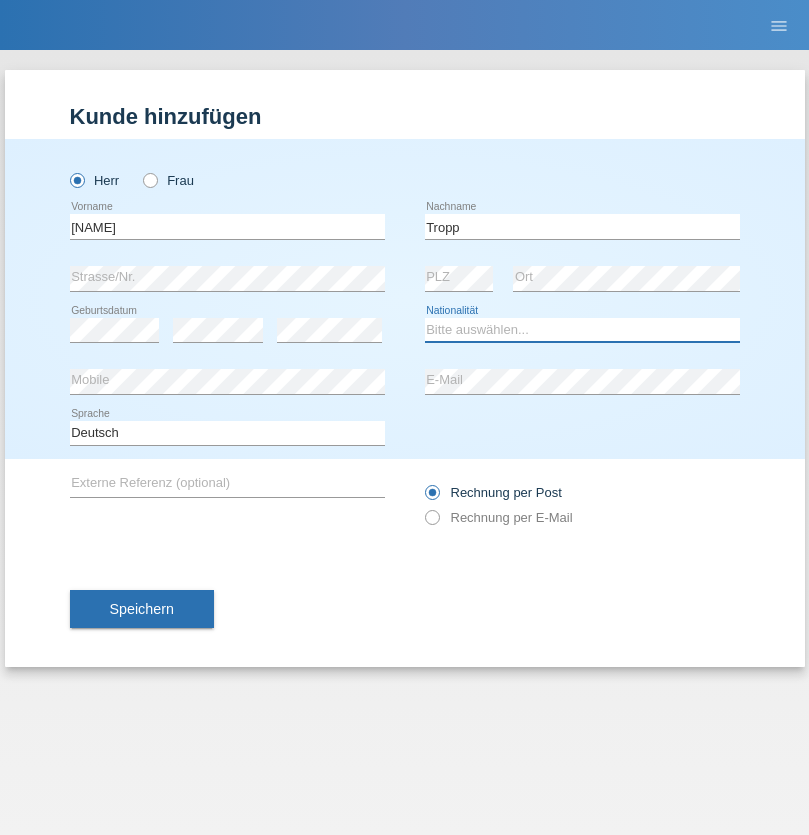 select on "SK" 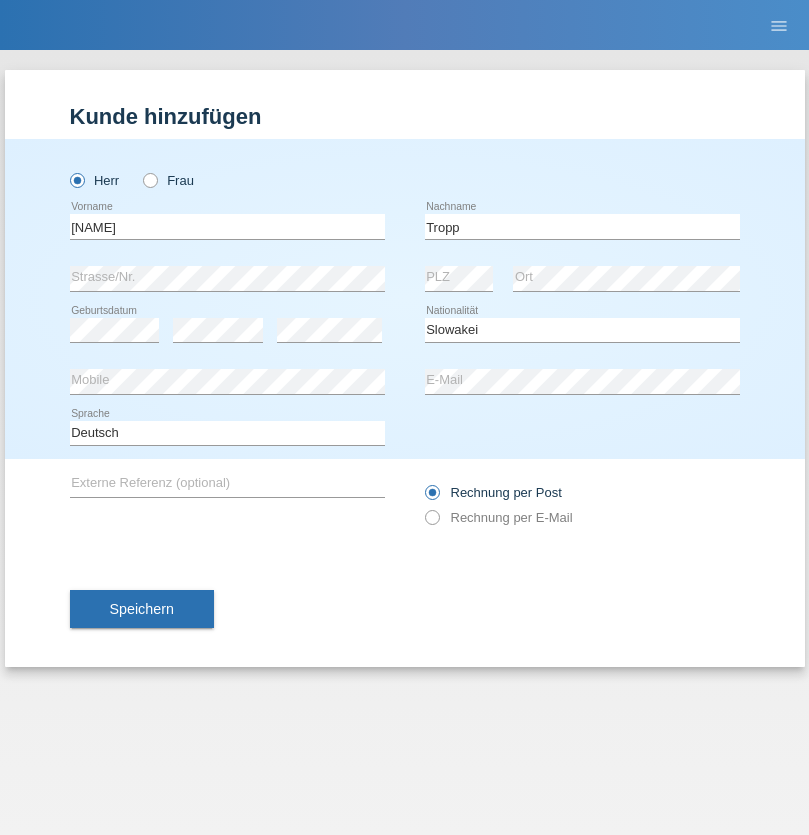 select on "C" 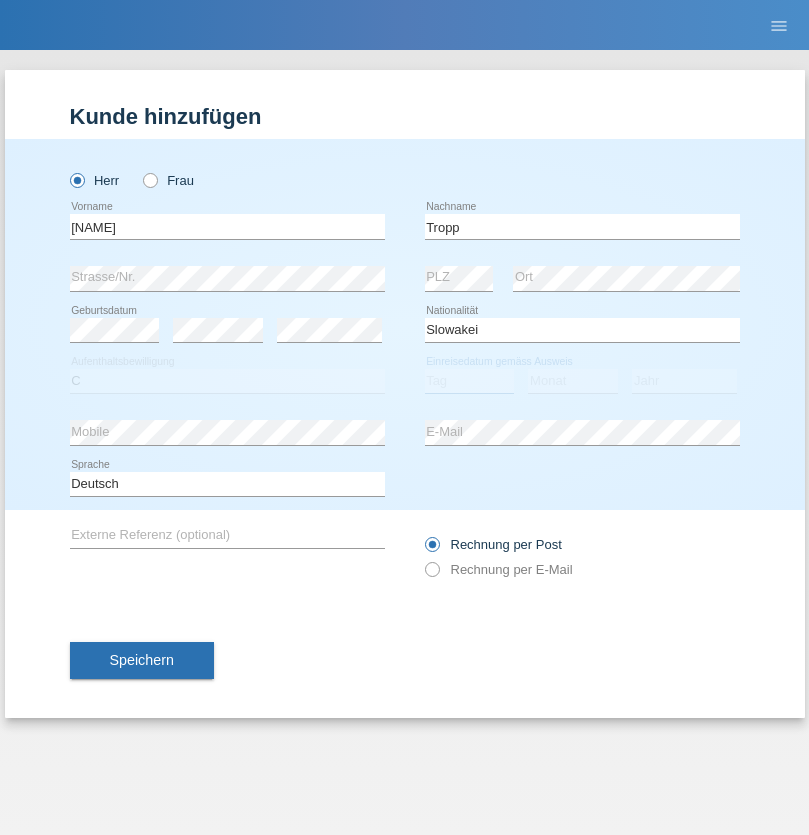 select on "08" 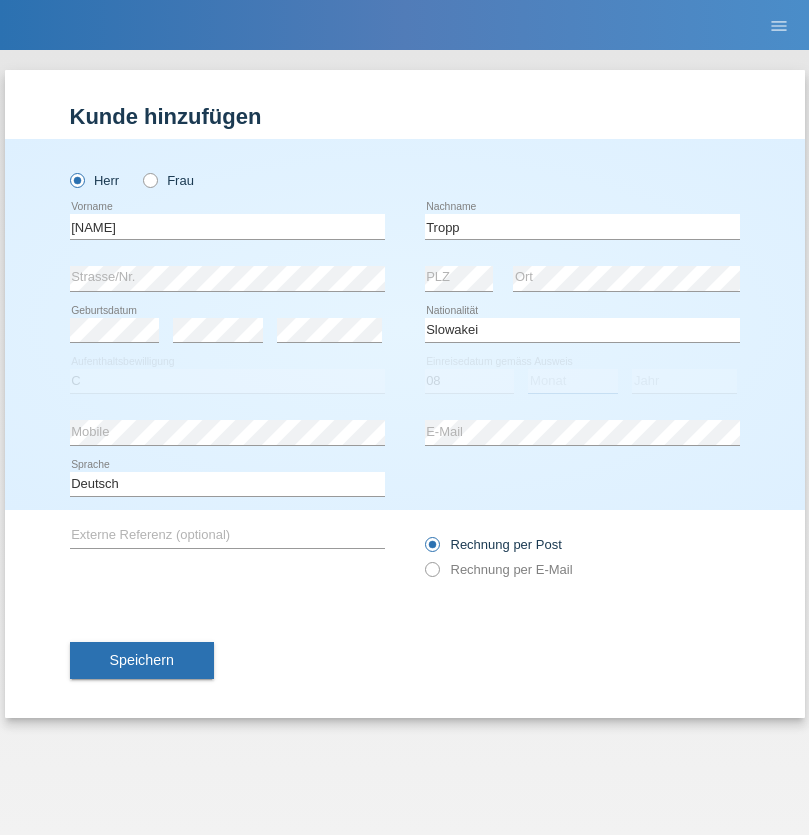 select on "08" 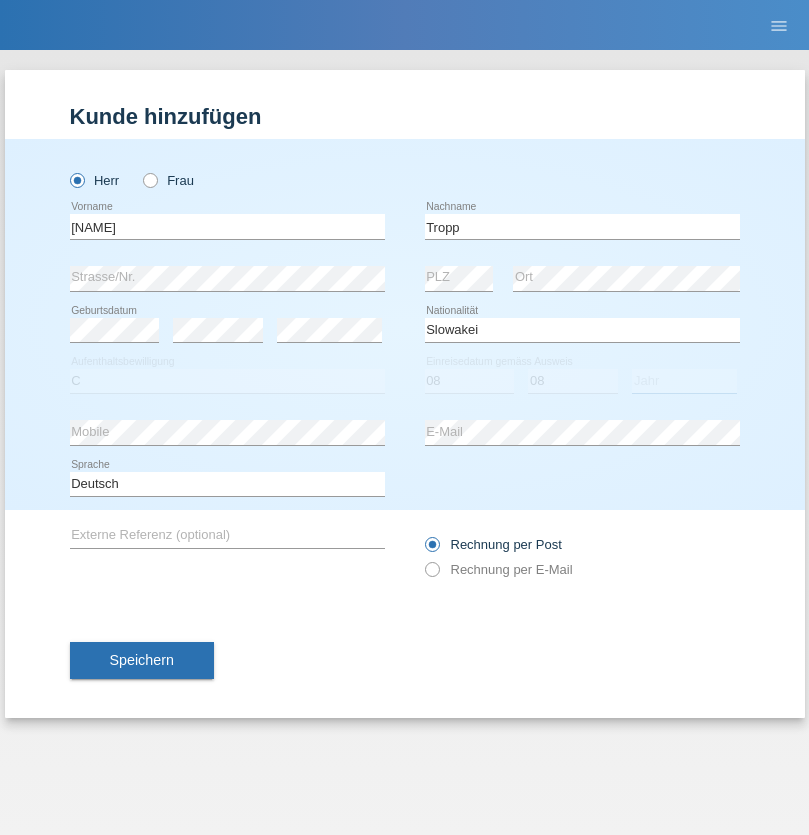 select on "2021" 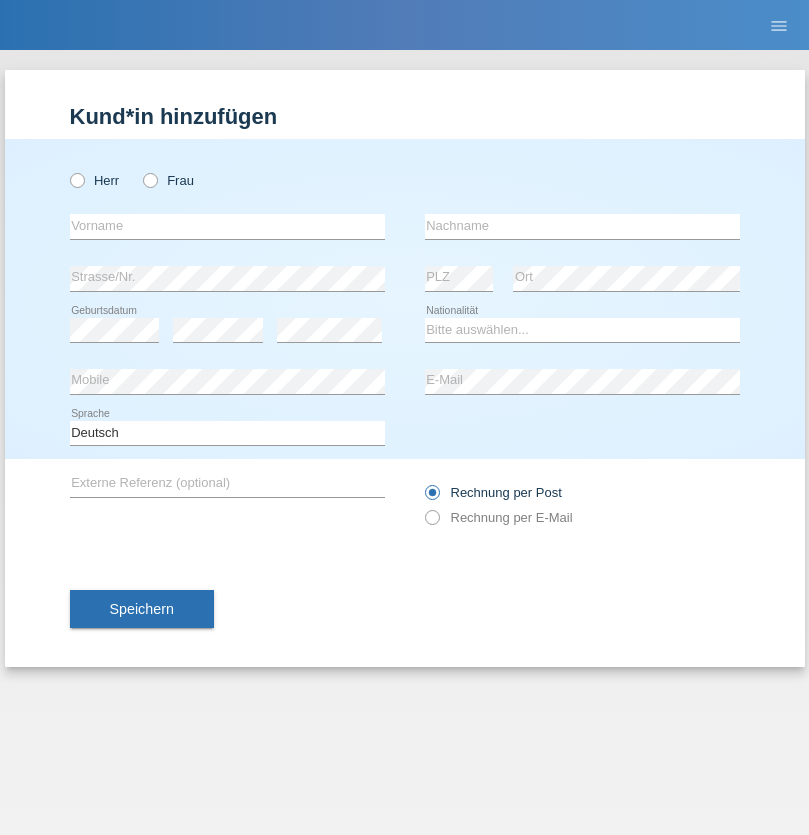 scroll, scrollTop: 0, scrollLeft: 0, axis: both 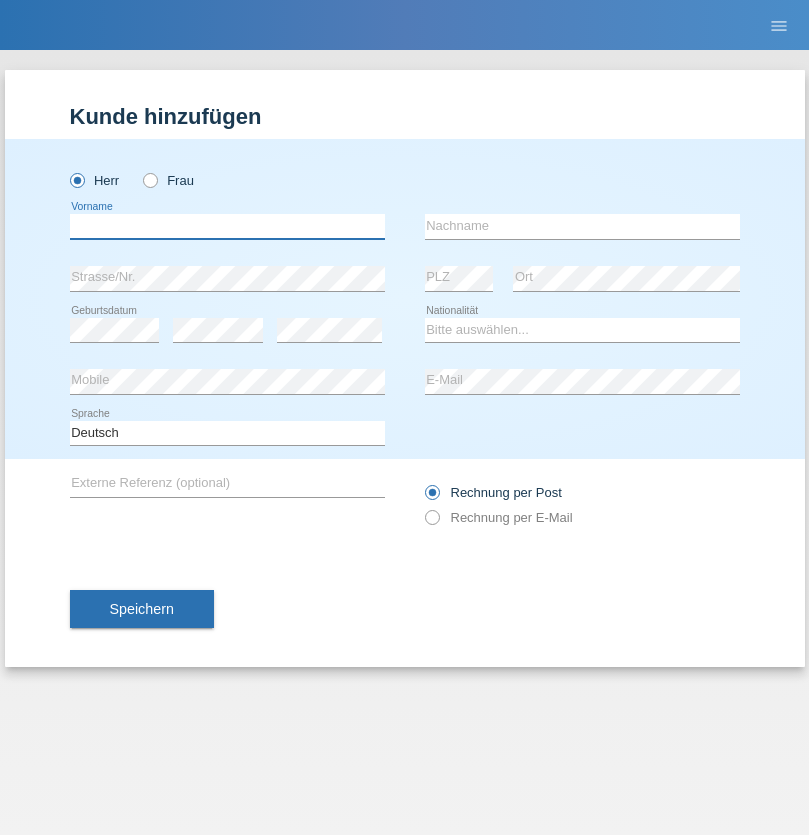 click at bounding box center [227, 226] 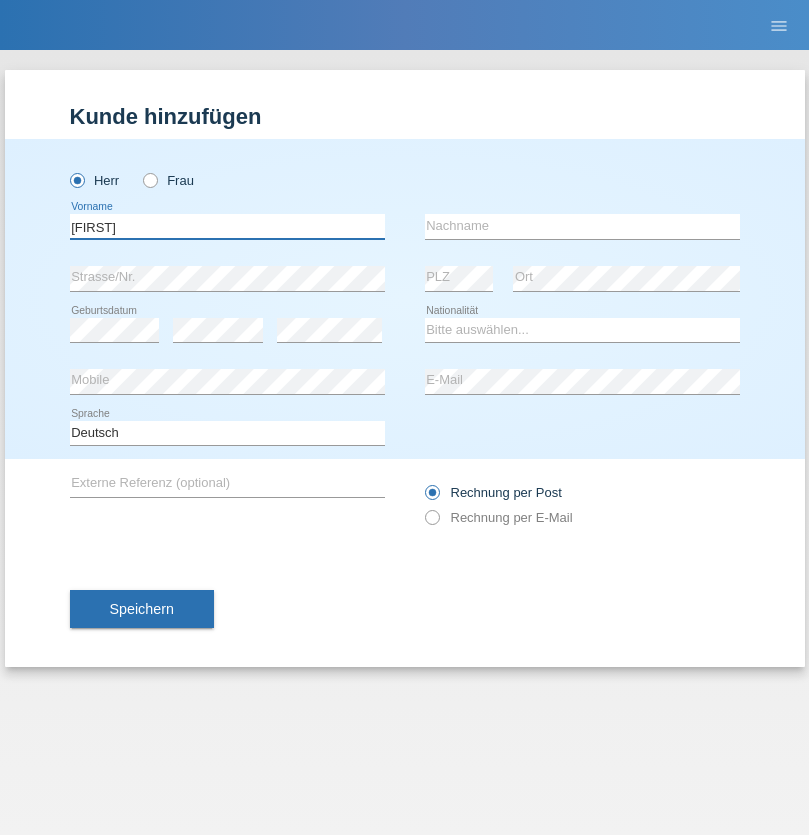 type on "Dirk" 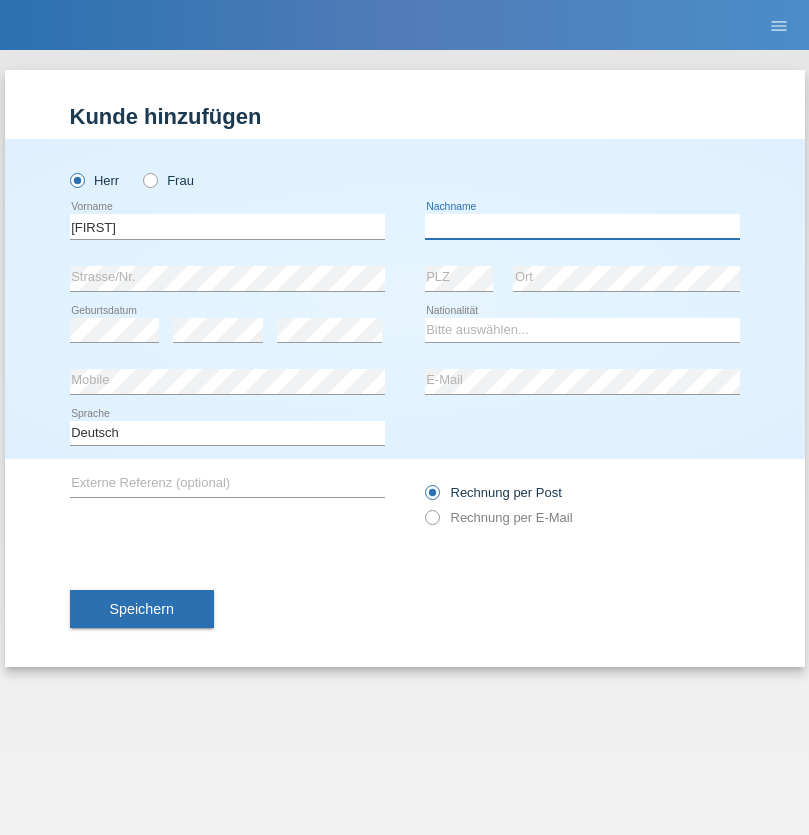 click at bounding box center [582, 226] 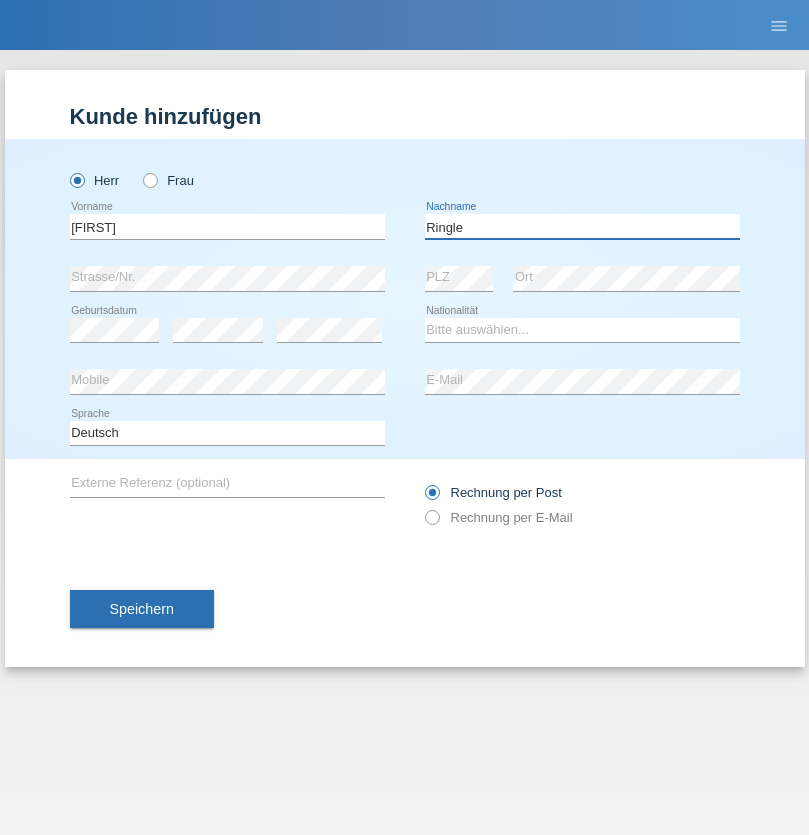 type on "Ringle" 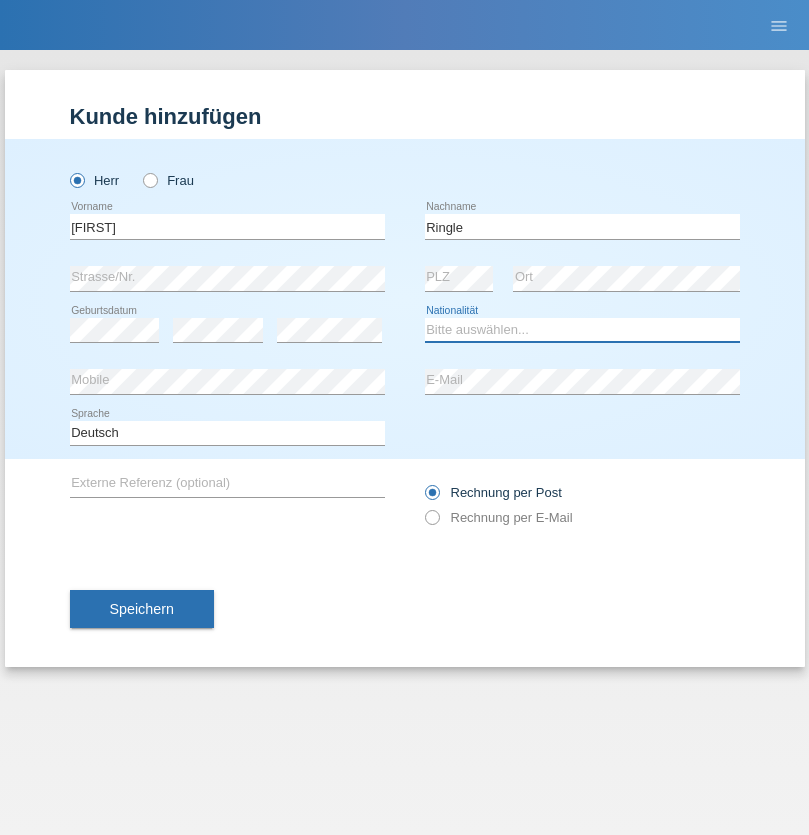 select on "DE" 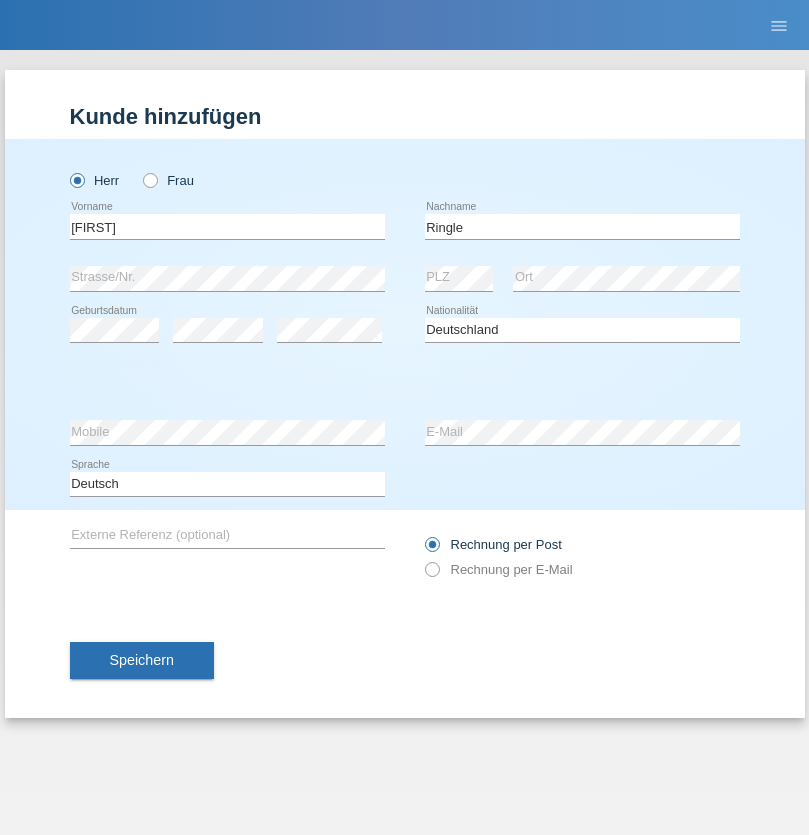 select on "C" 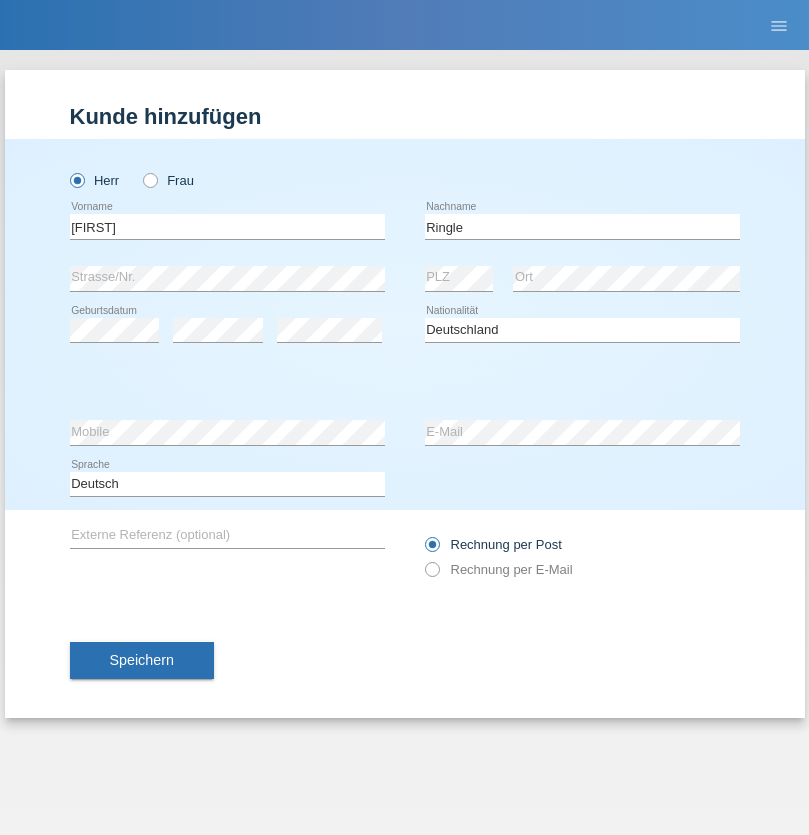 select on "06" 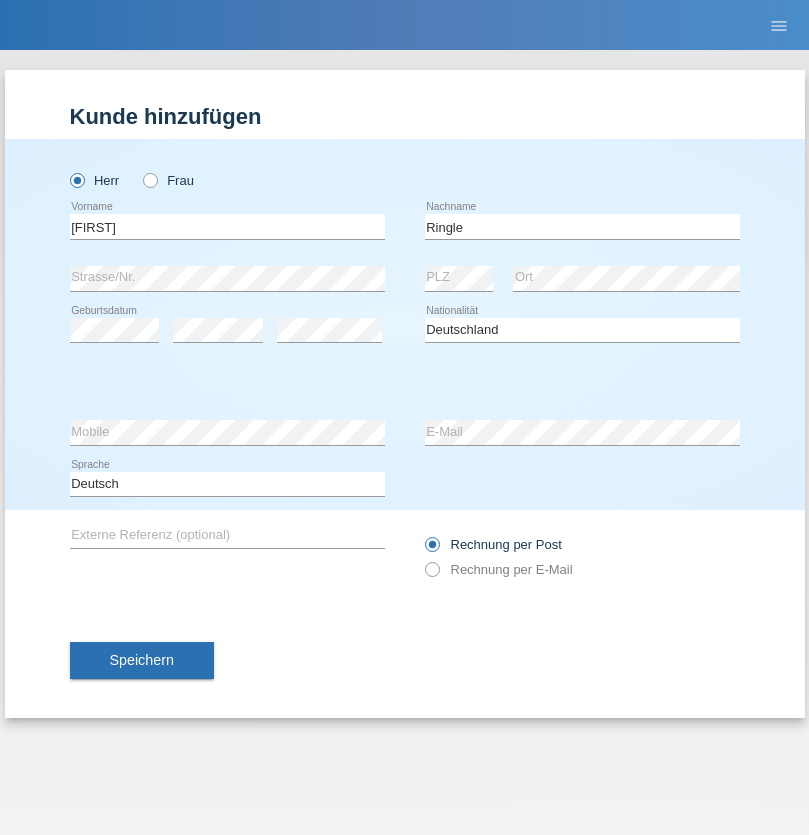 select on "01" 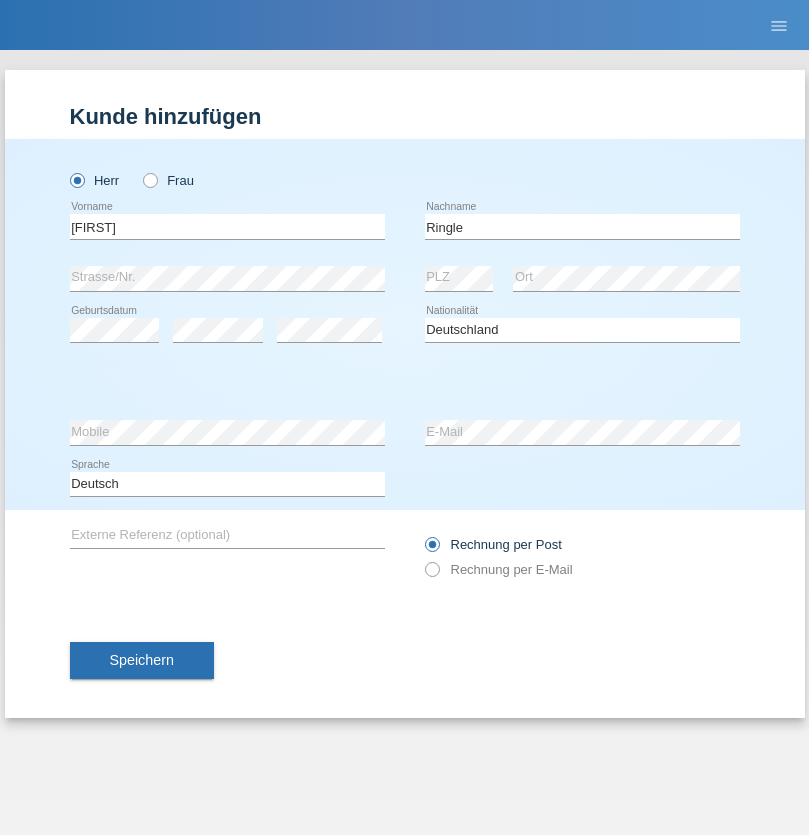 select on "2021" 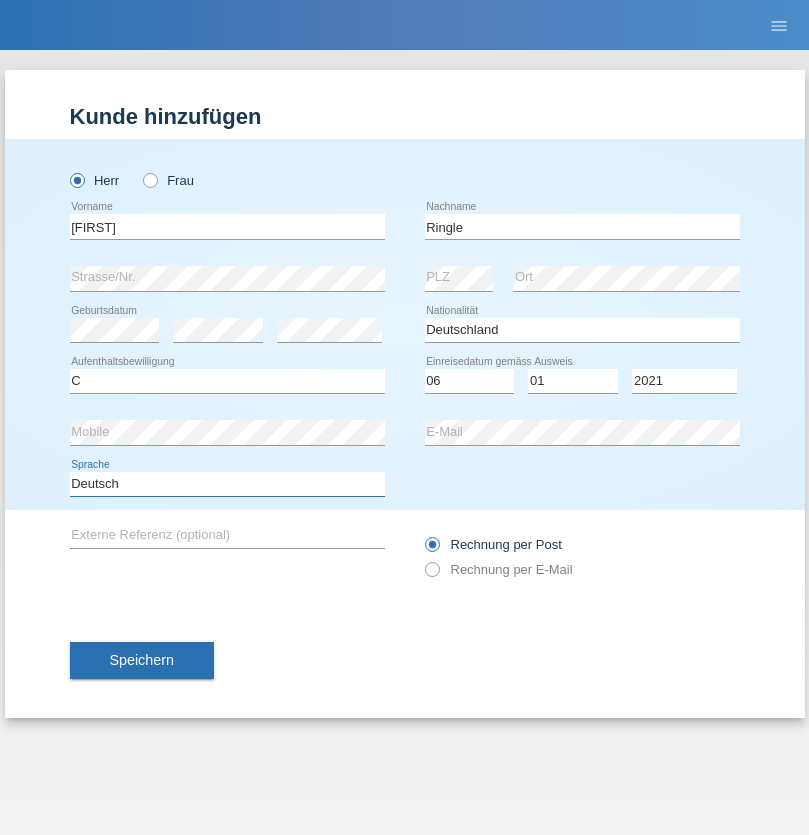 select on "en" 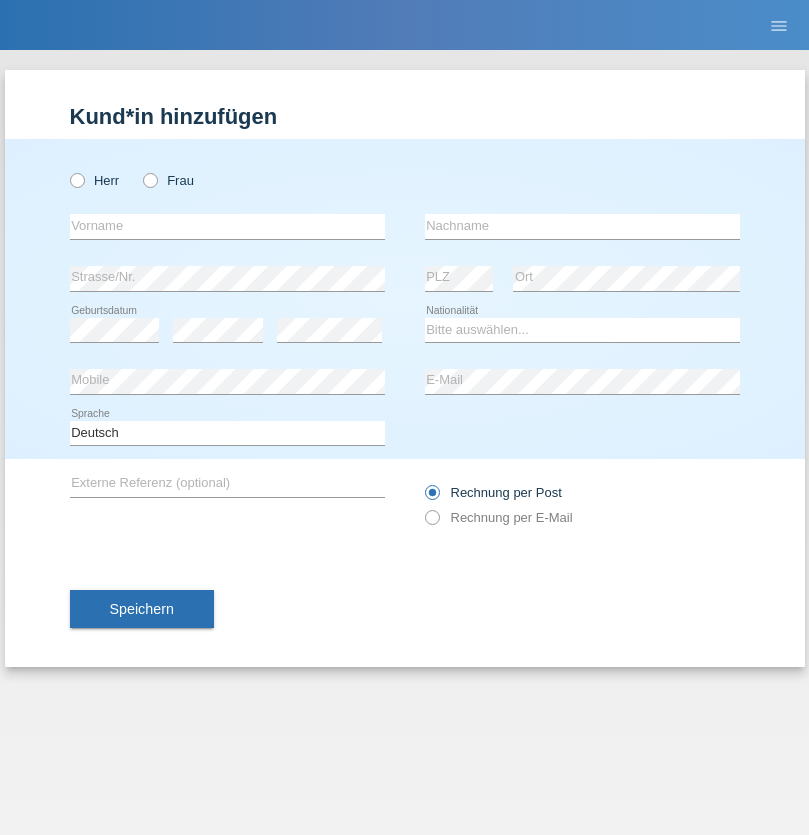 scroll, scrollTop: 0, scrollLeft: 0, axis: both 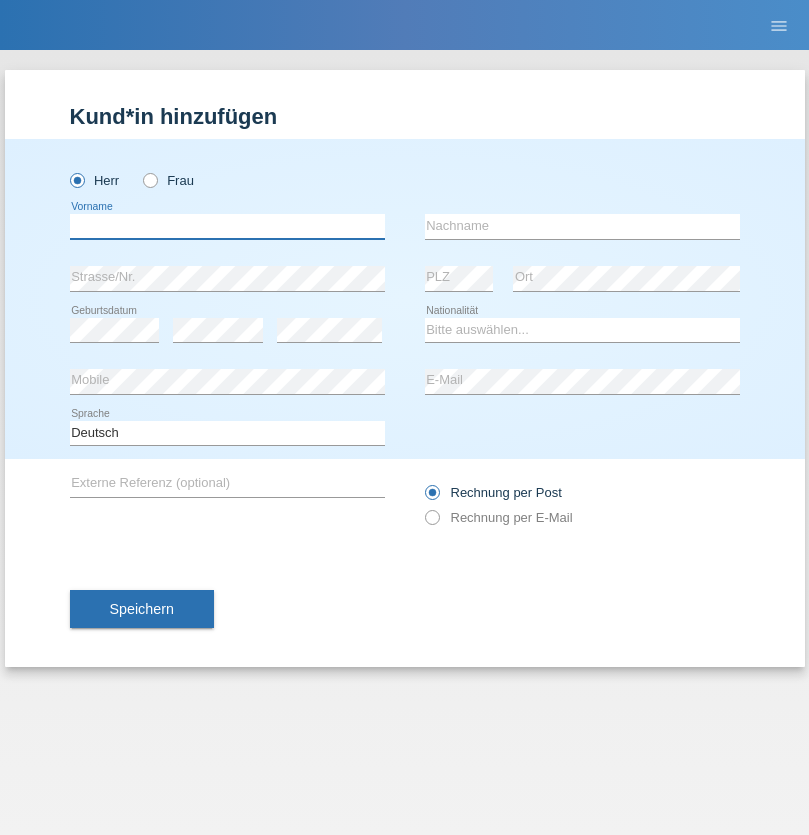 click at bounding box center (227, 226) 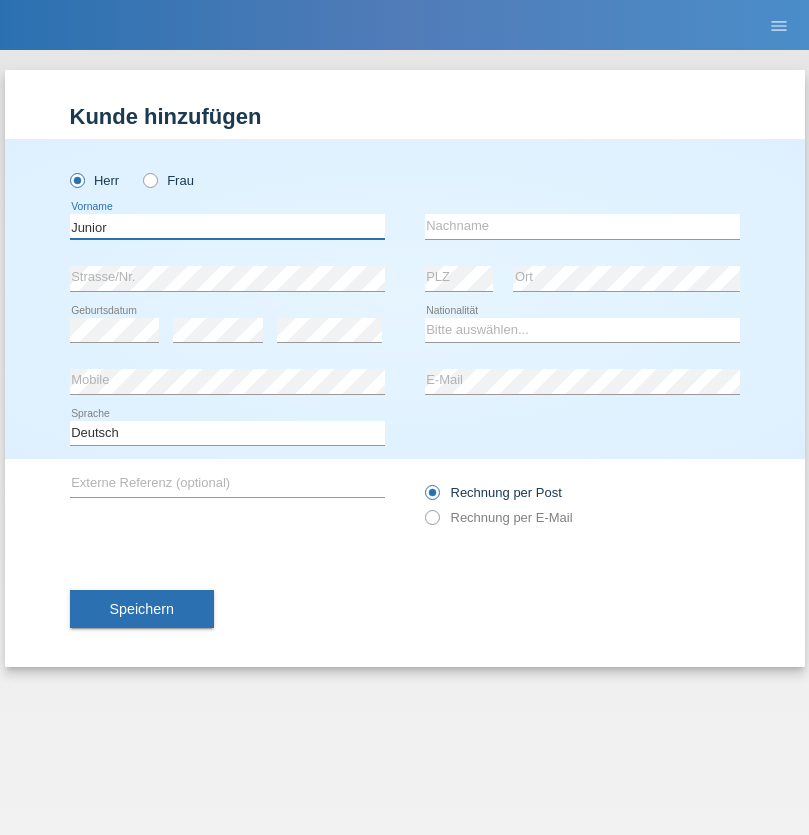 type on "Junior" 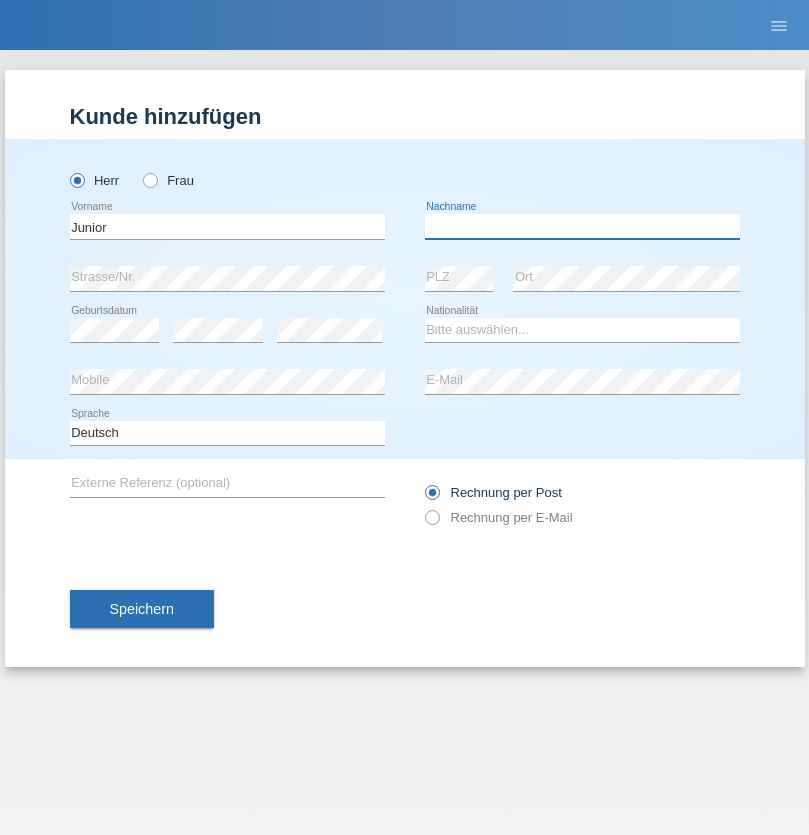 click at bounding box center [582, 226] 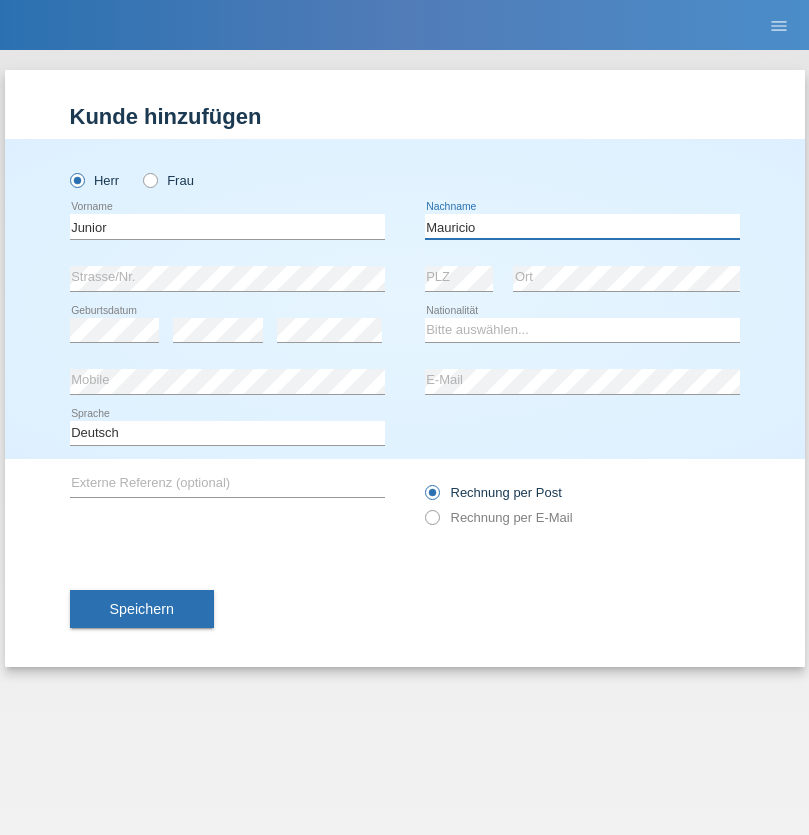 type on "Mauricio" 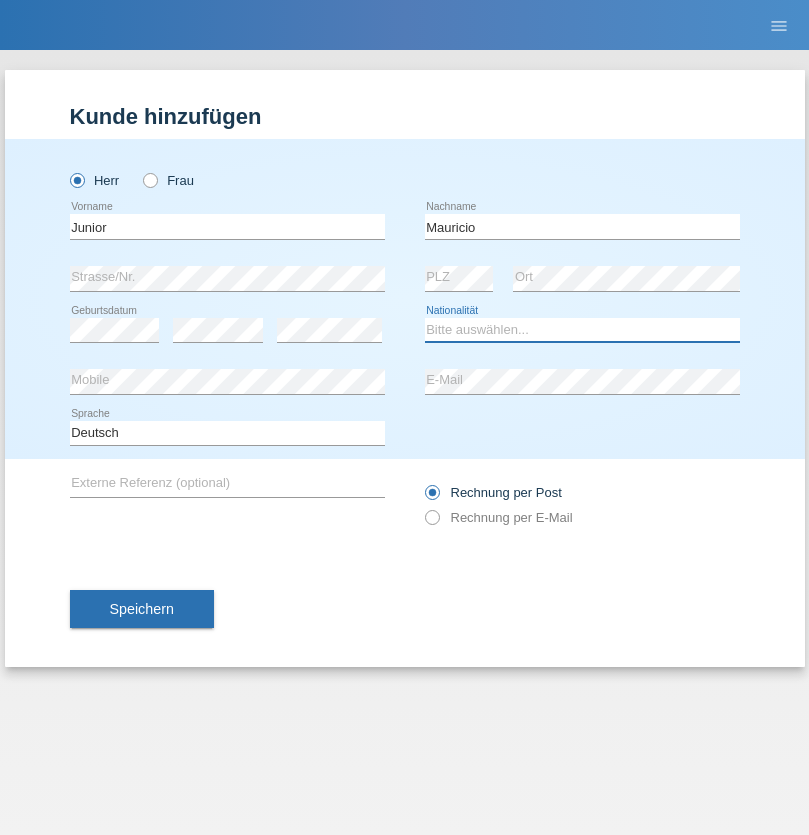select on "CH" 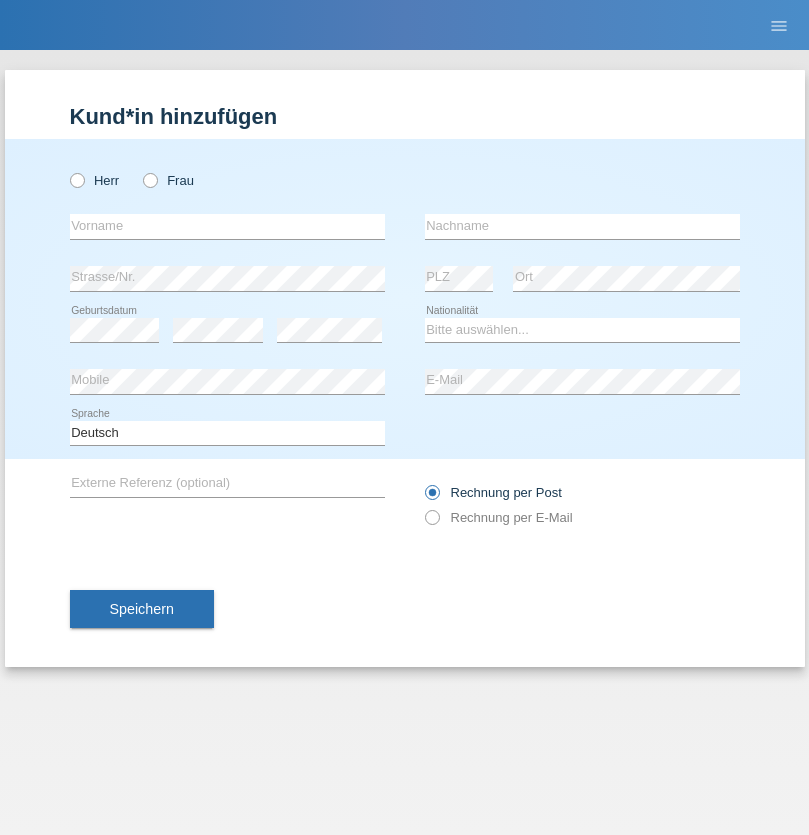 scroll, scrollTop: 0, scrollLeft: 0, axis: both 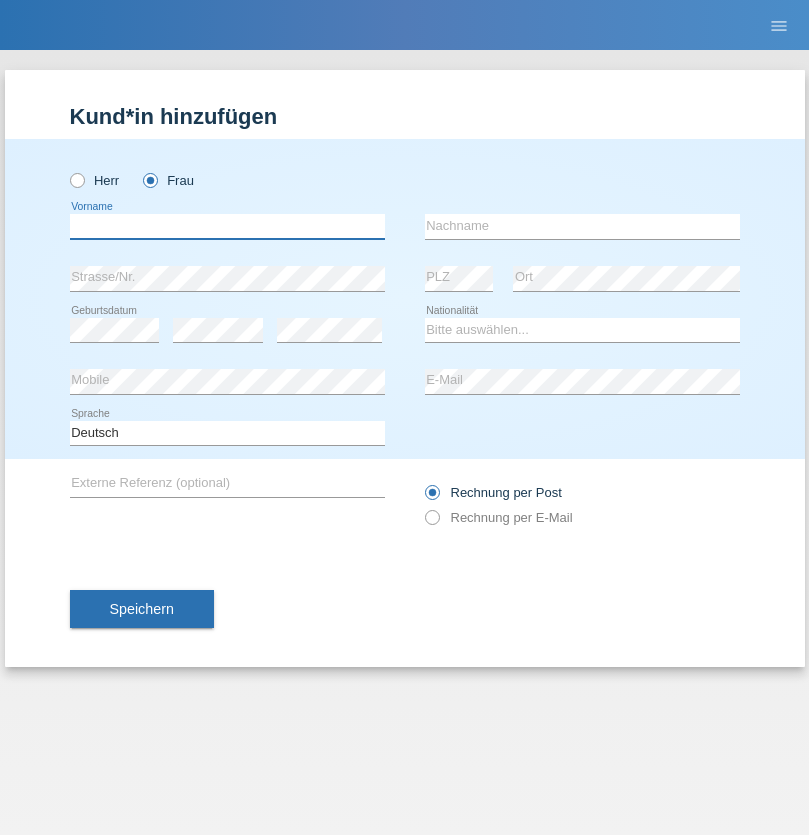 click at bounding box center [227, 226] 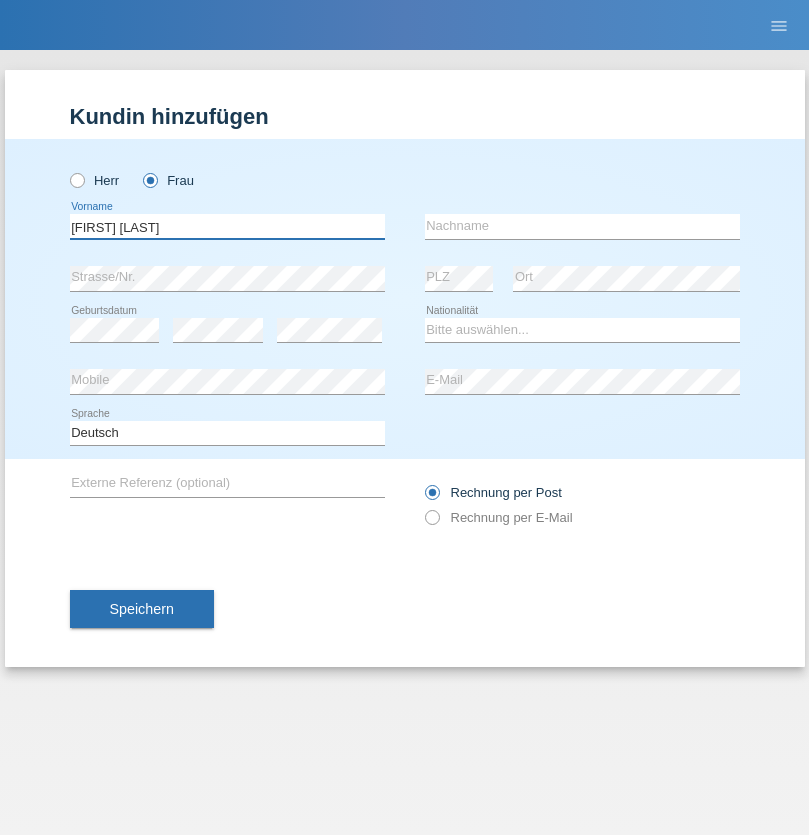 type on "[FIRST] [LAST]" 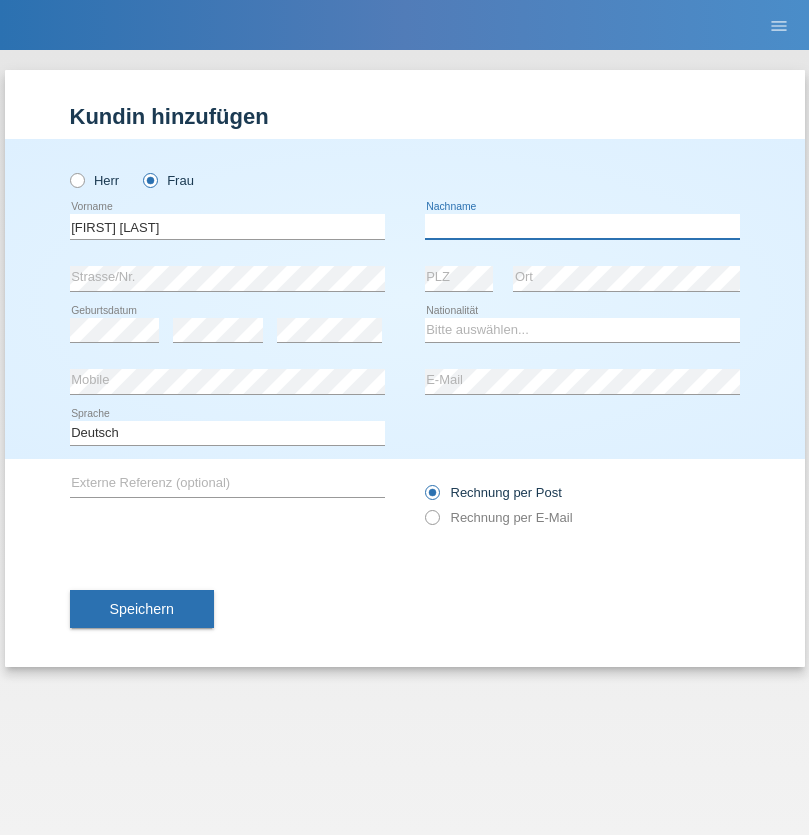 click at bounding box center [582, 226] 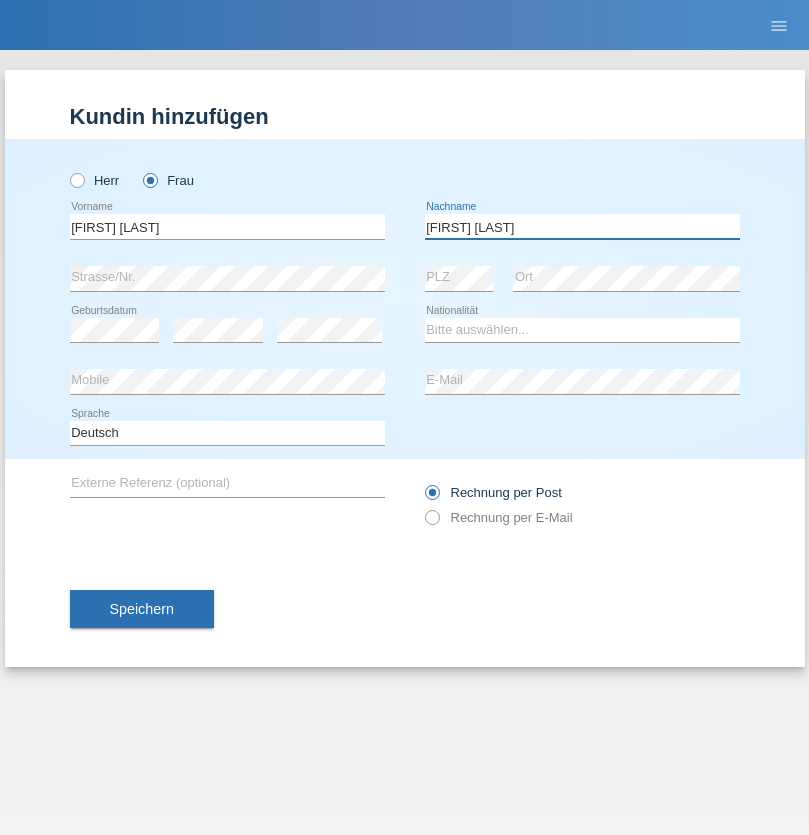 type on "Knusel Campillo" 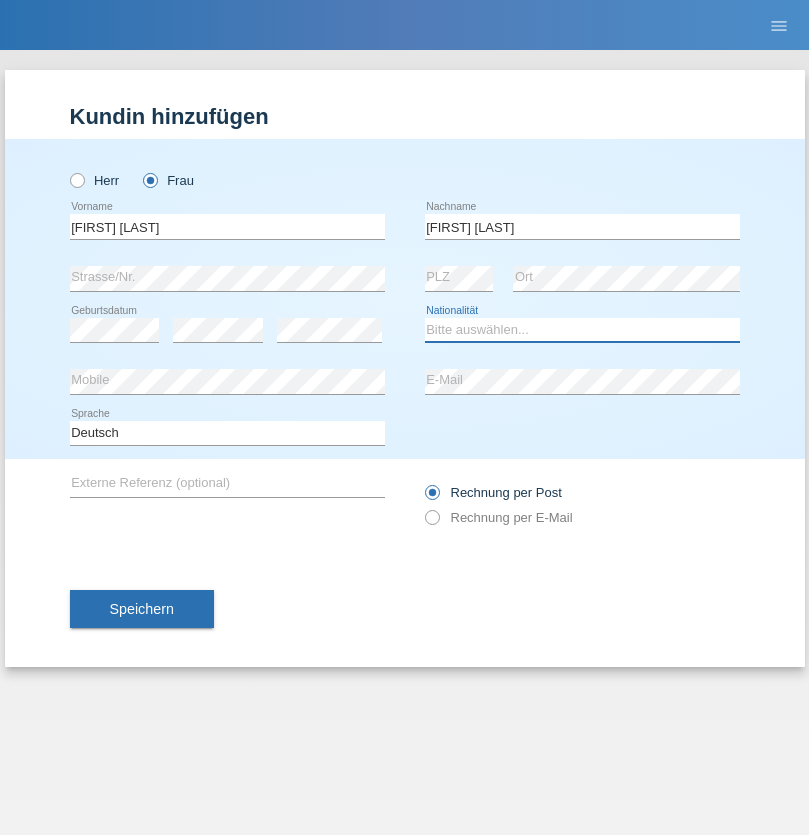 select on "CH" 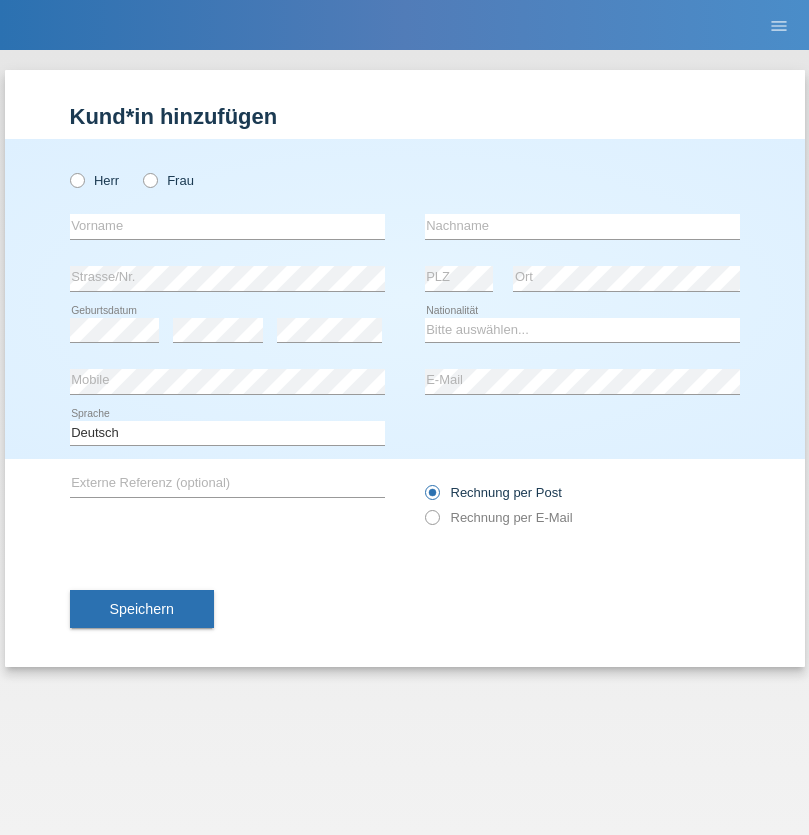 scroll, scrollTop: 0, scrollLeft: 0, axis: both 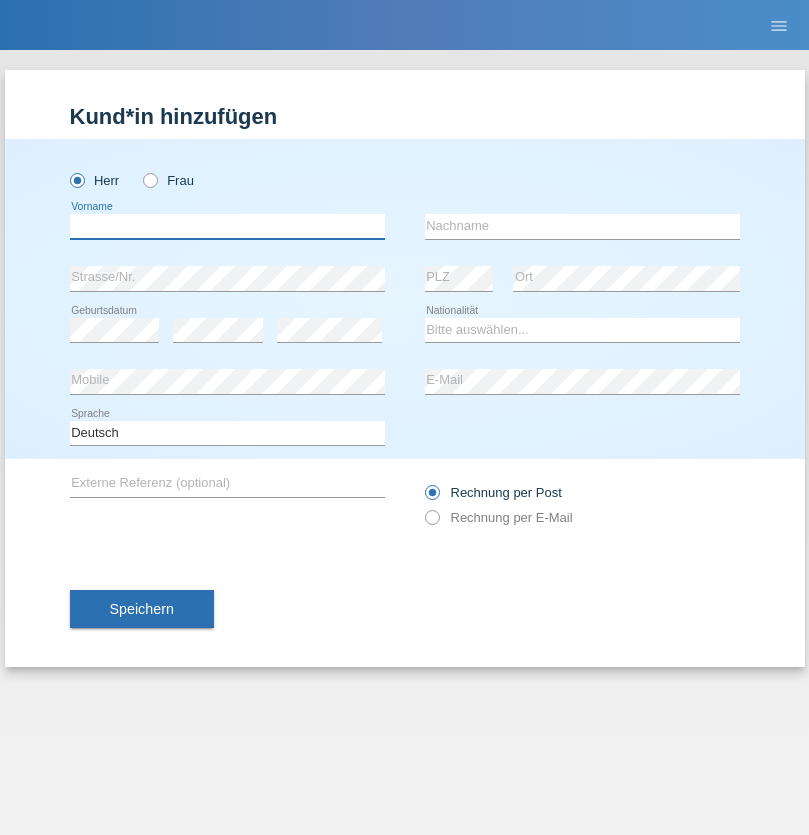 click at bounding box center [227, 226] 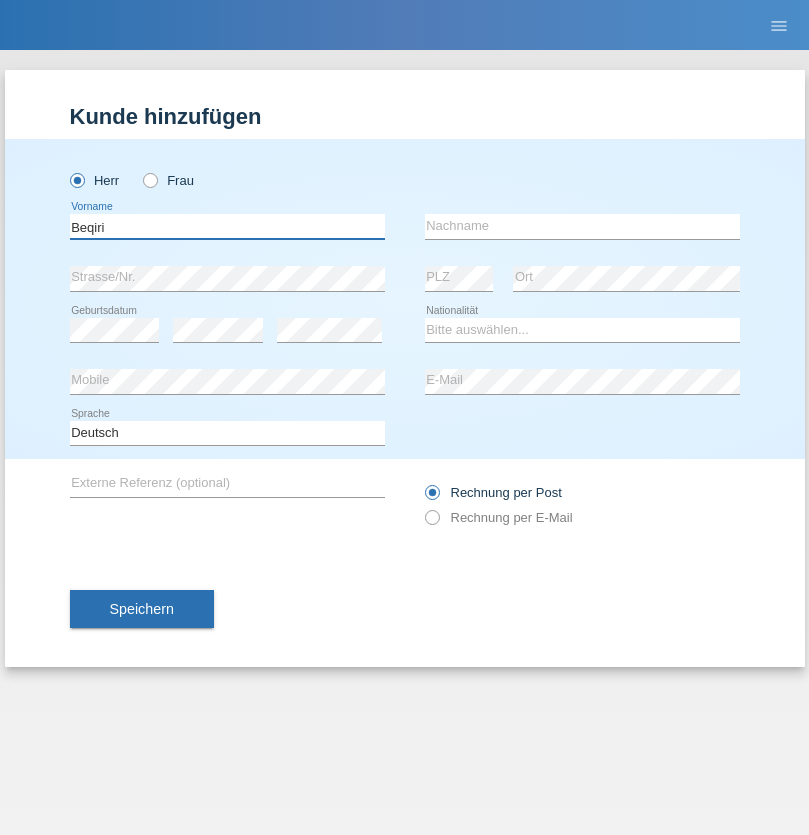 type on "Beqiri" 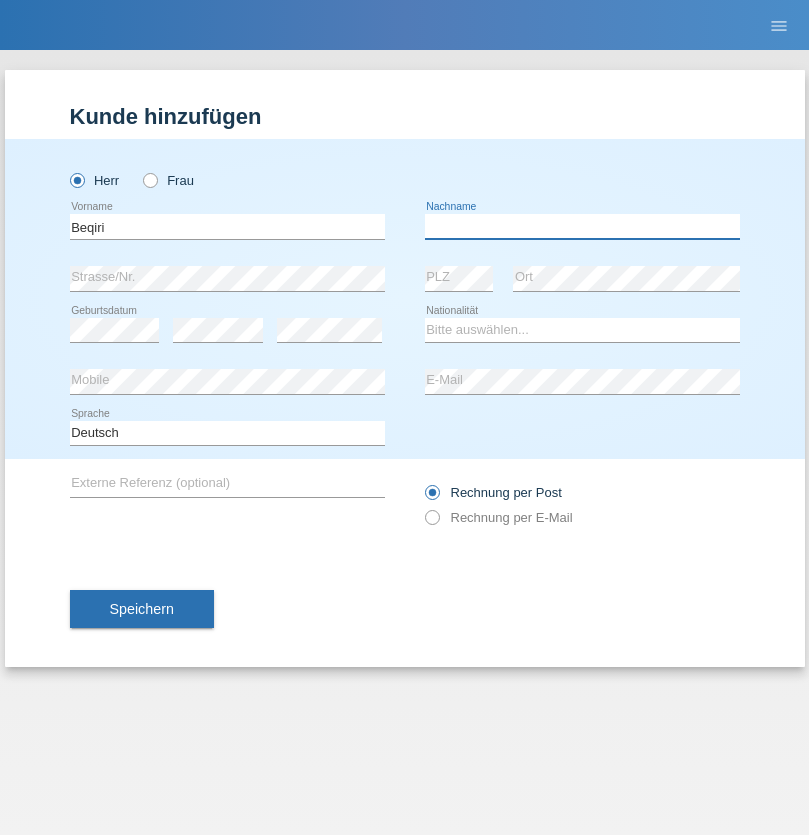 click at bounding box center (582, 226) 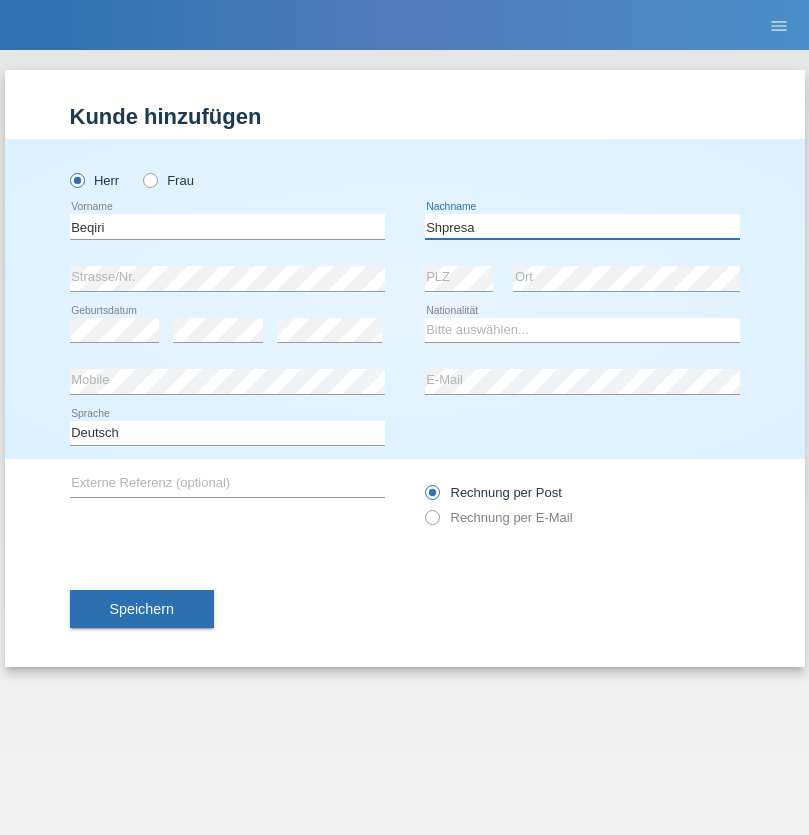 type on "Shpresa" 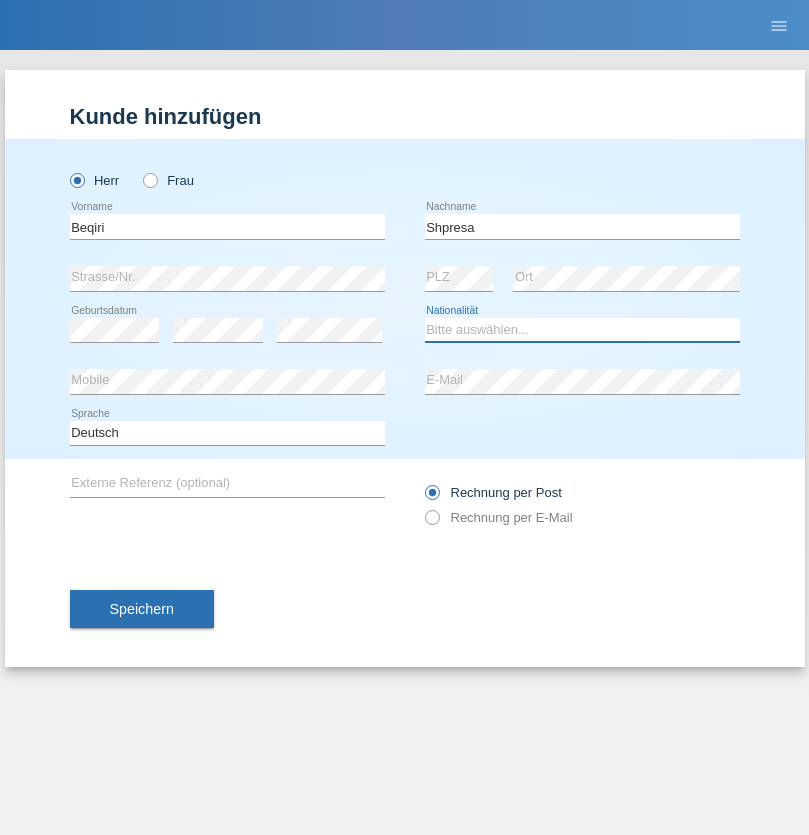 select on "XK" 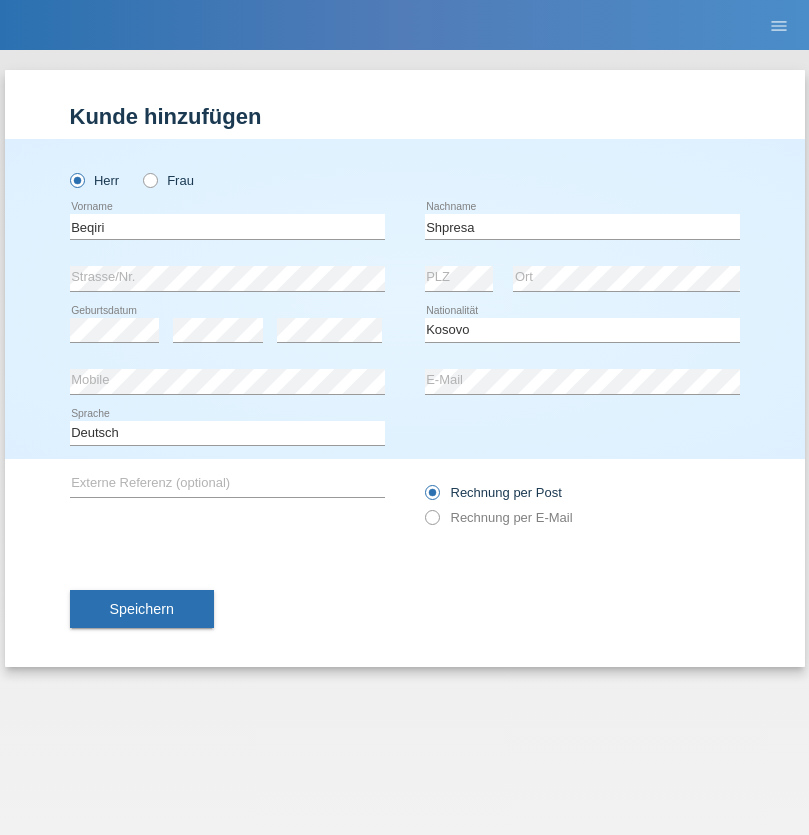 select on "C" 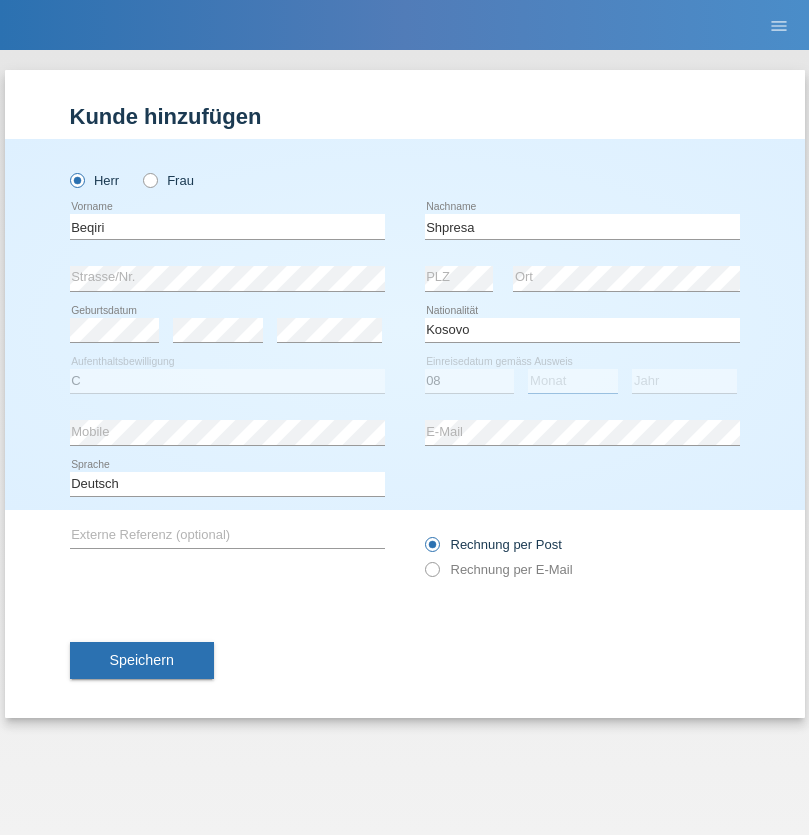 select on "02" 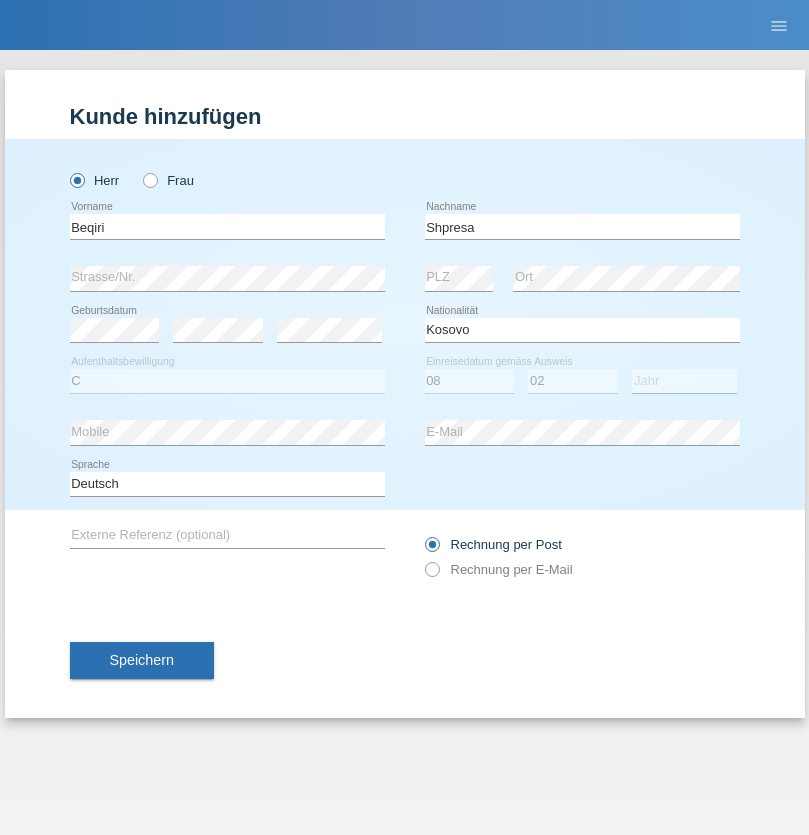 select on "1979" 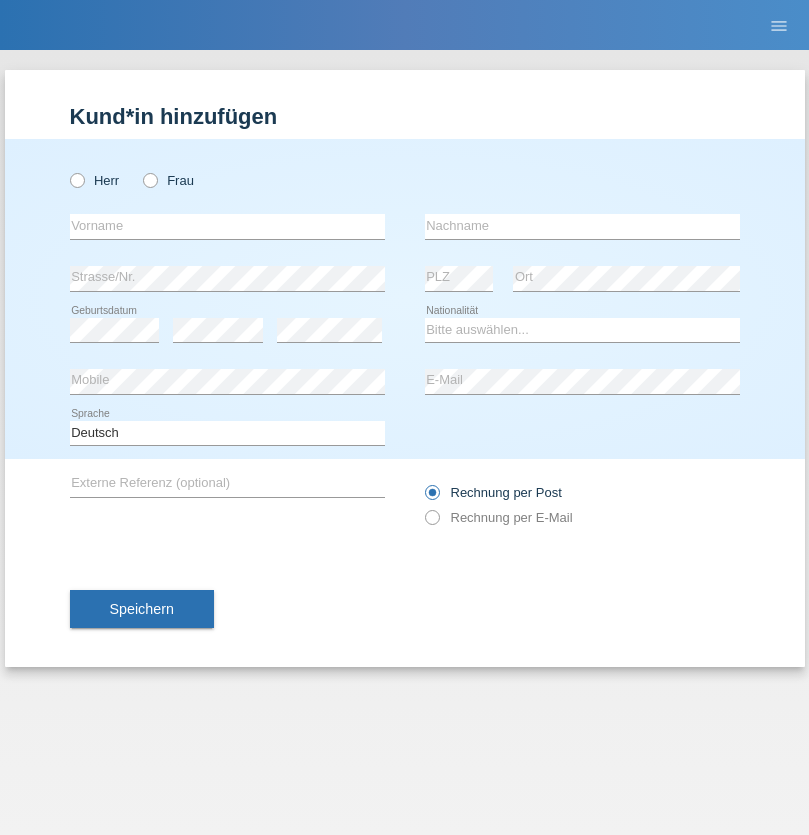 scroll, scrollTop: 0, scrollLeft: 0, axis: both 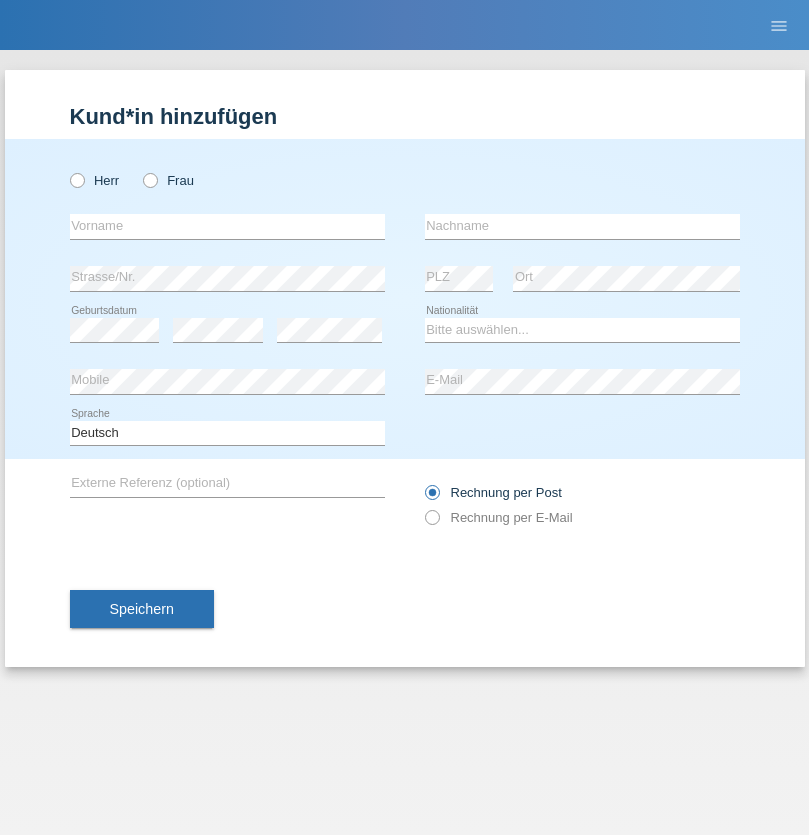 radio on "true" 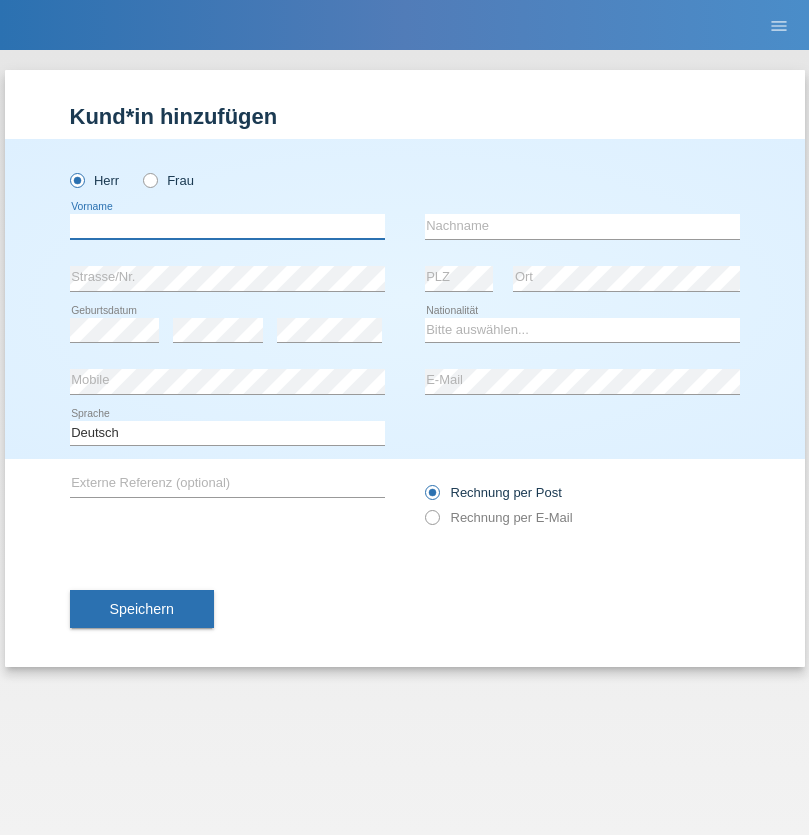 click at bounding box center (227, 226) 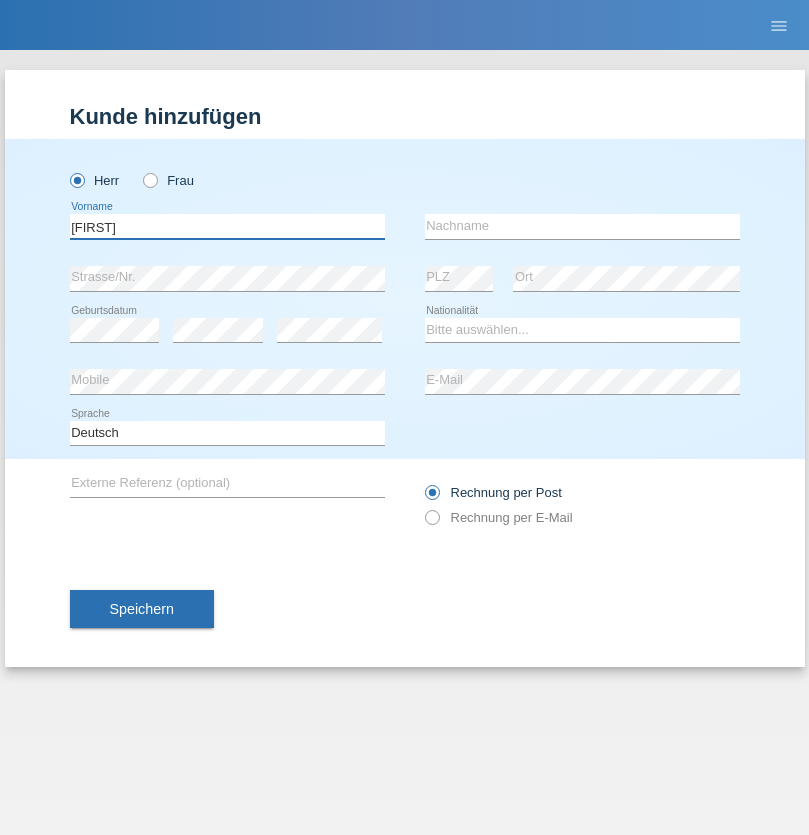 type on "[FIRST]" 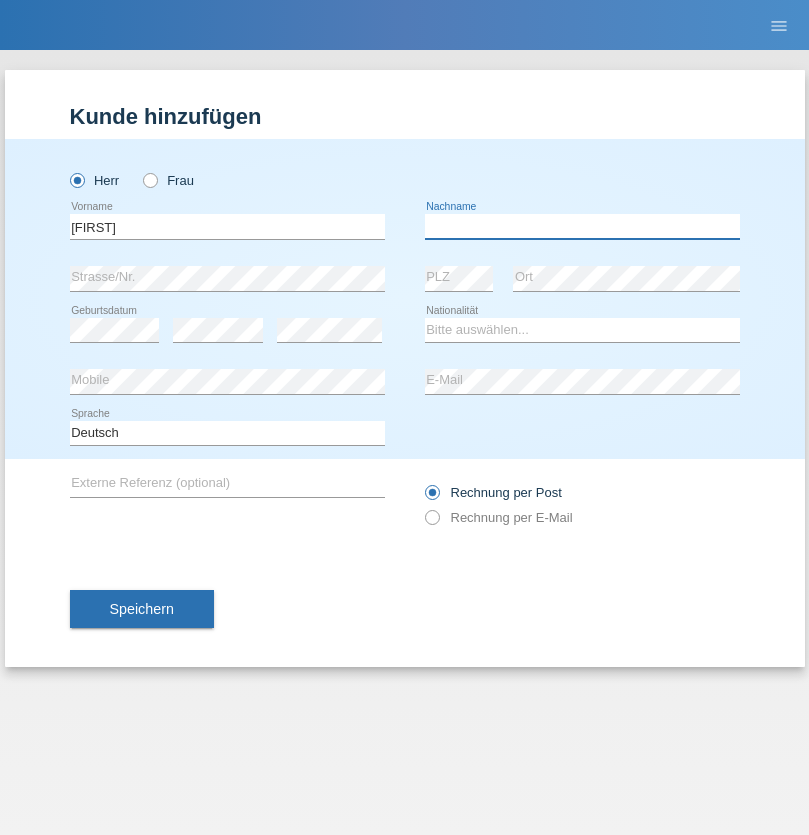click at bounding box center (582, 226) 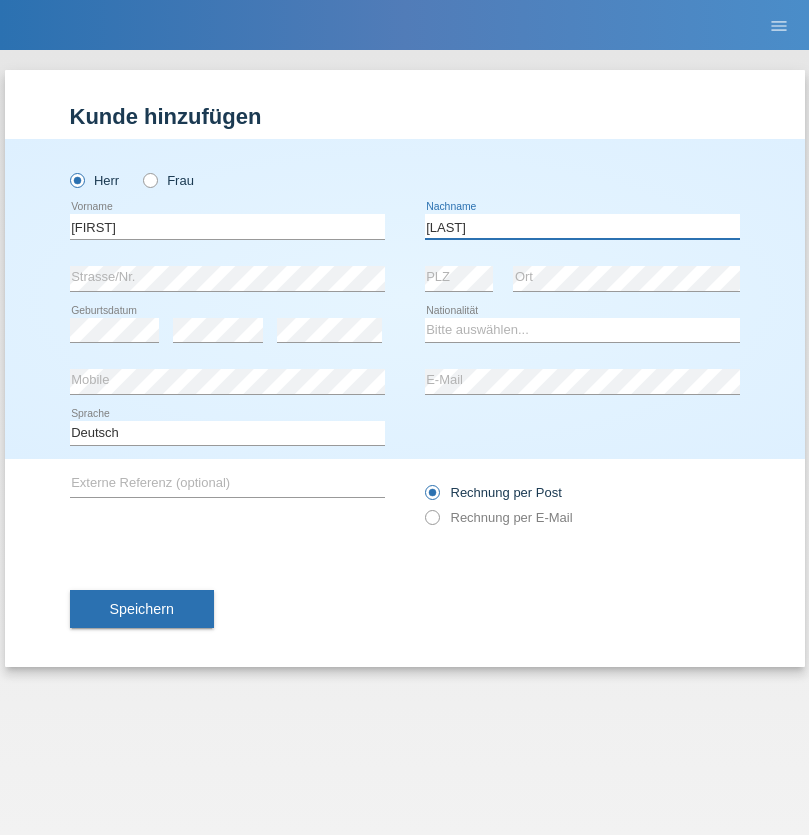 type on "[LAST]" 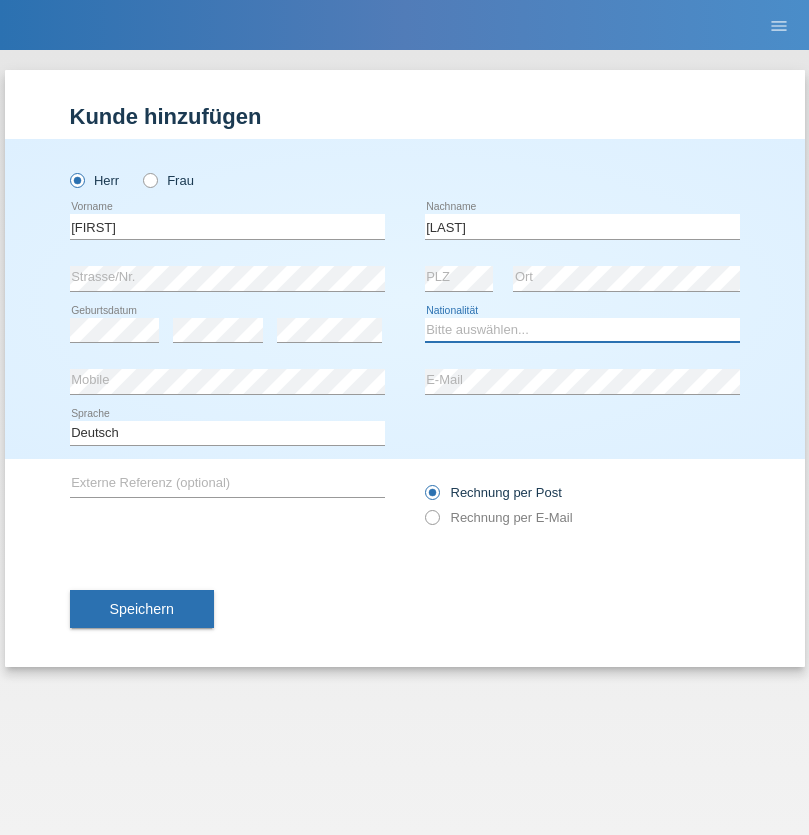 select on "CH" 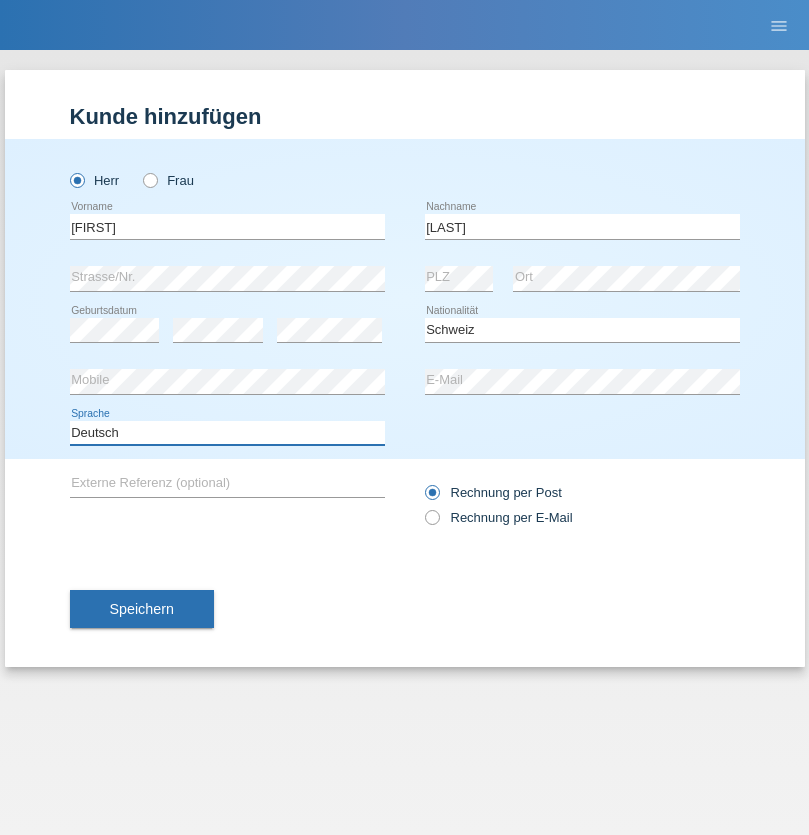 select on "en" 